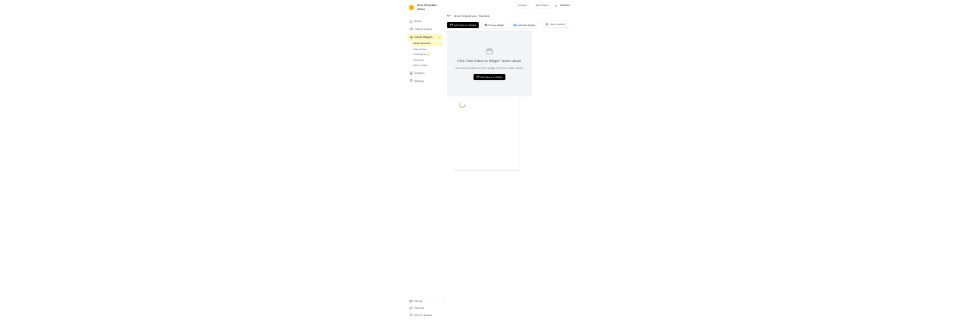 scroll, scrollTop: 0, scrollLeft: 0, axis: both 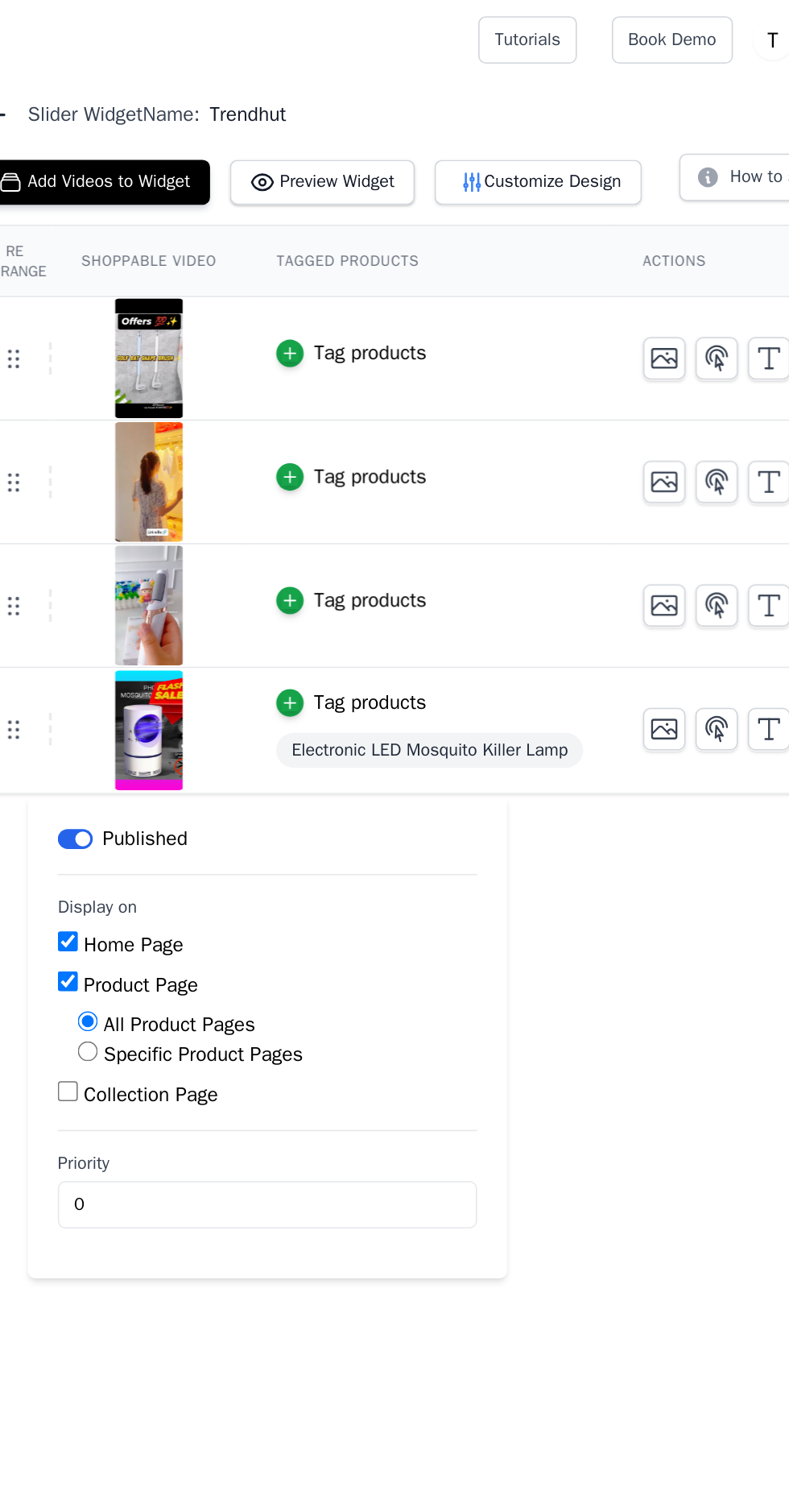 click 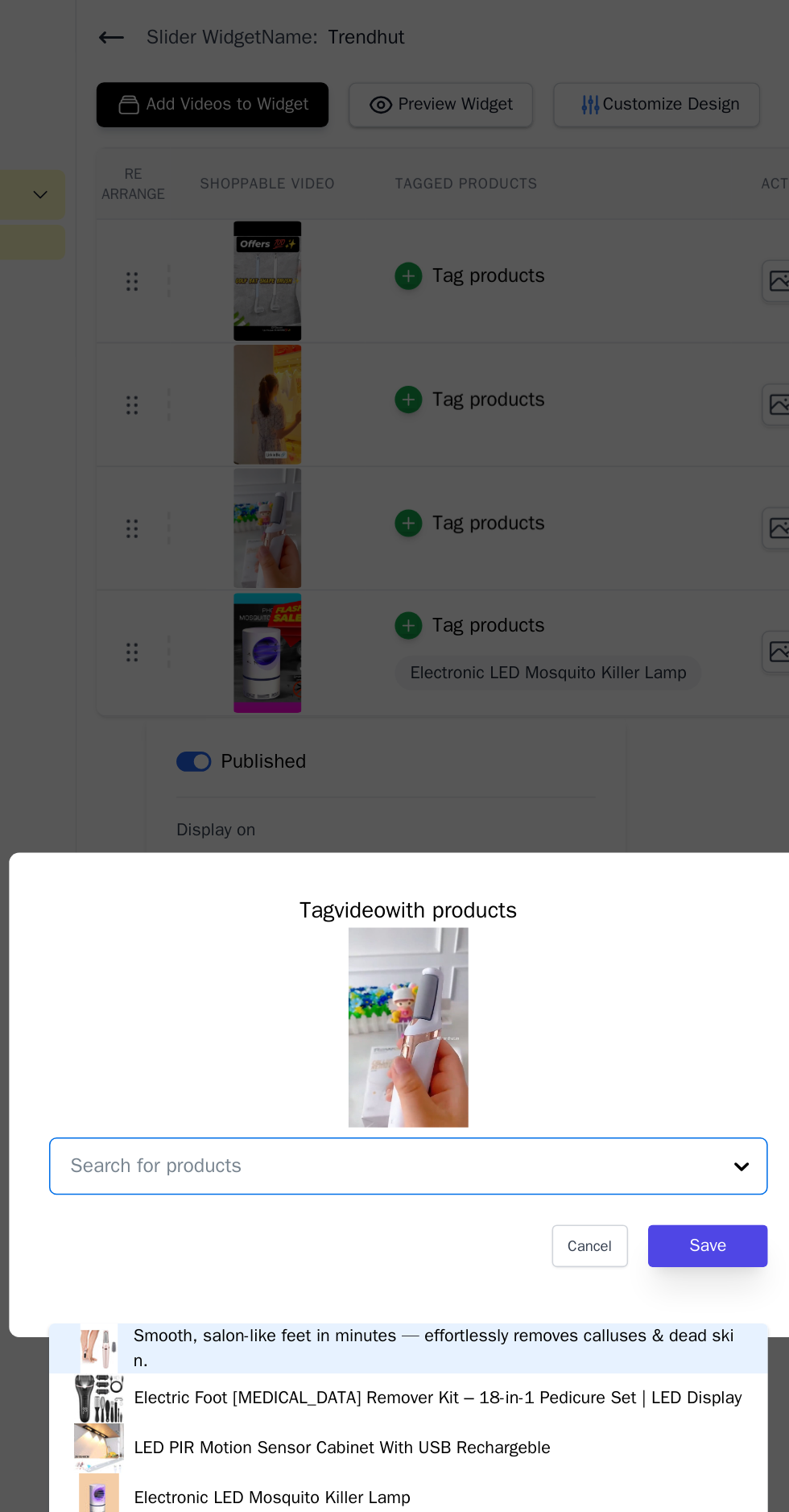 click on "Smooth, salon-like feet in minutes — effortlessly removes calluses & dead skin." at bounding box center (414, 920) 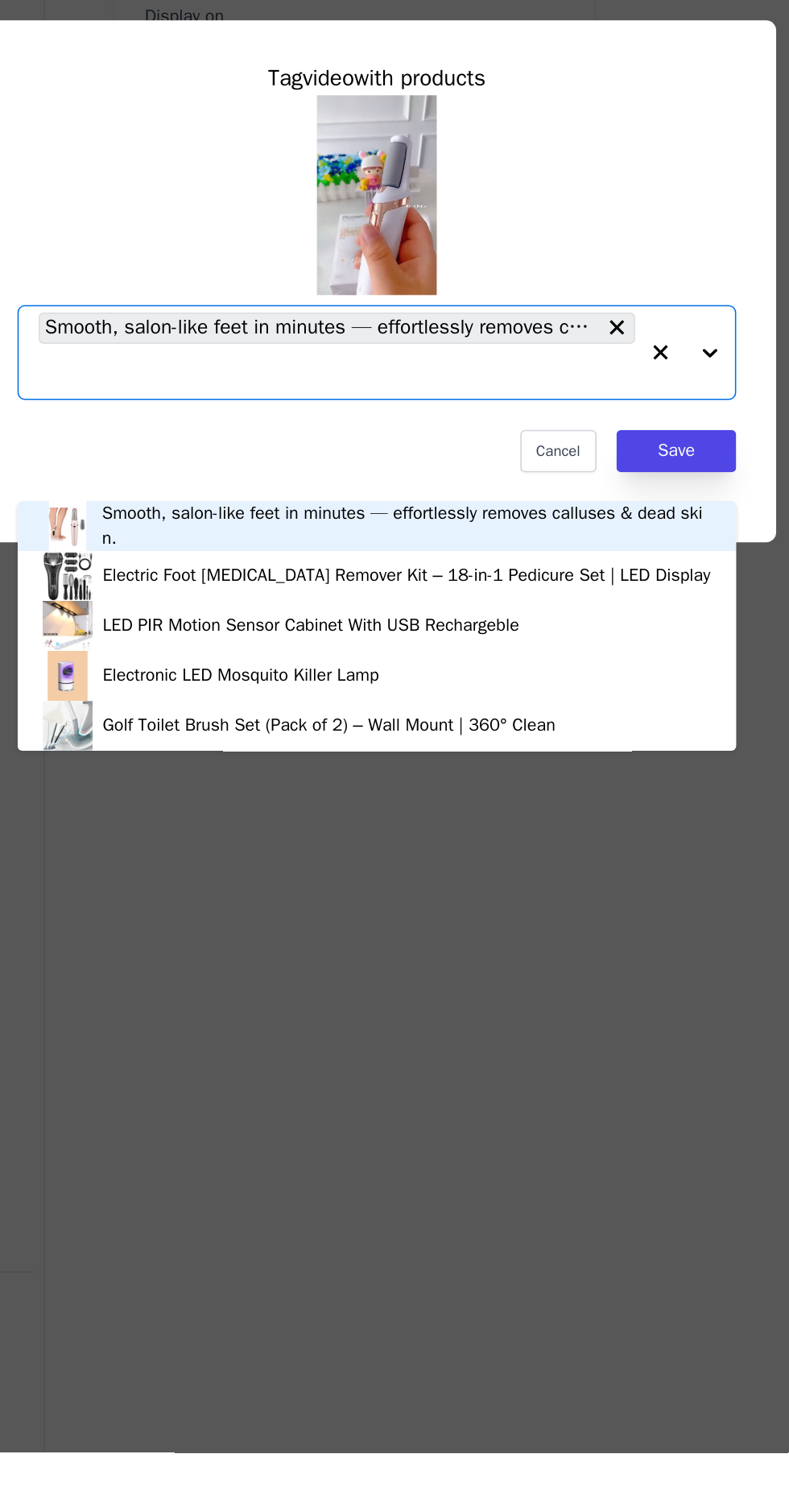 click on "Smooth, salon-like feet in minutes — effortlessly removes calluses & dead skin." at bounding box center (359, 786) 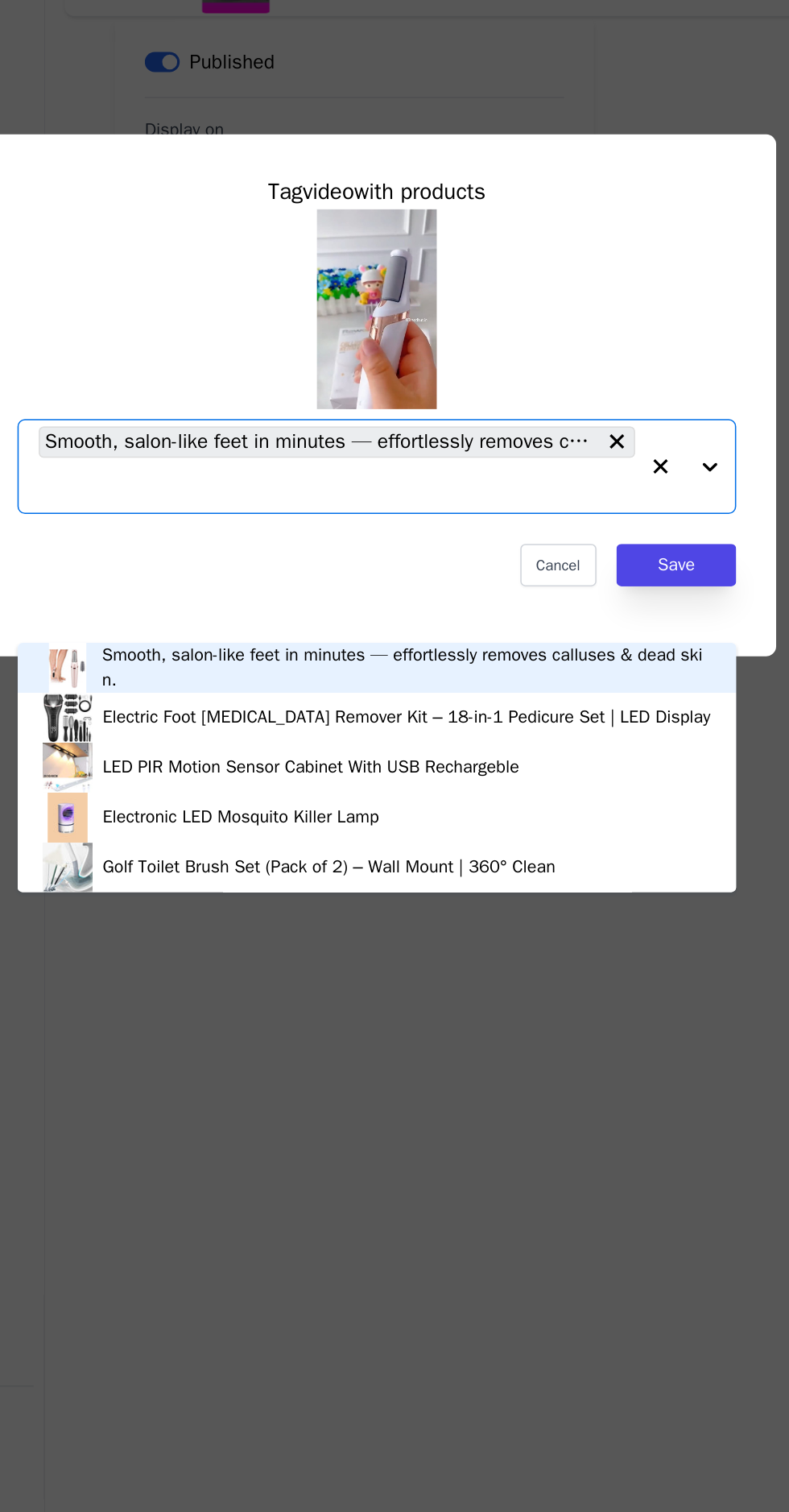 click on "Tag  video  with products         Smooth, salon-like feet in minutes — effortlessly removes calluses & dead skin.     Electric Foot Callus Remover Kit – 18-in-1 Pedicure Set | LED Display     LED PIR Motion Sensor Cabinet  With USB Rechargeble     Electronic LED Mosquito Killer Lamp     Golf Toilet Brush Set (Pack of 2) – Wall Mount | 360° Clean       Option Smooth, salon-like feet in minutes — effortlessly removes calluses & dead skin., selected.   You are currently focused on option Smooth, salon-like feet in minutes — effortlessly removes calluses & dead skin.. There are 5 results available.     Smooth, salon-like feet in minutes — effortlessly removes calluses & dead skin.                   Cancel   Save" at bounding box center [394, 756] 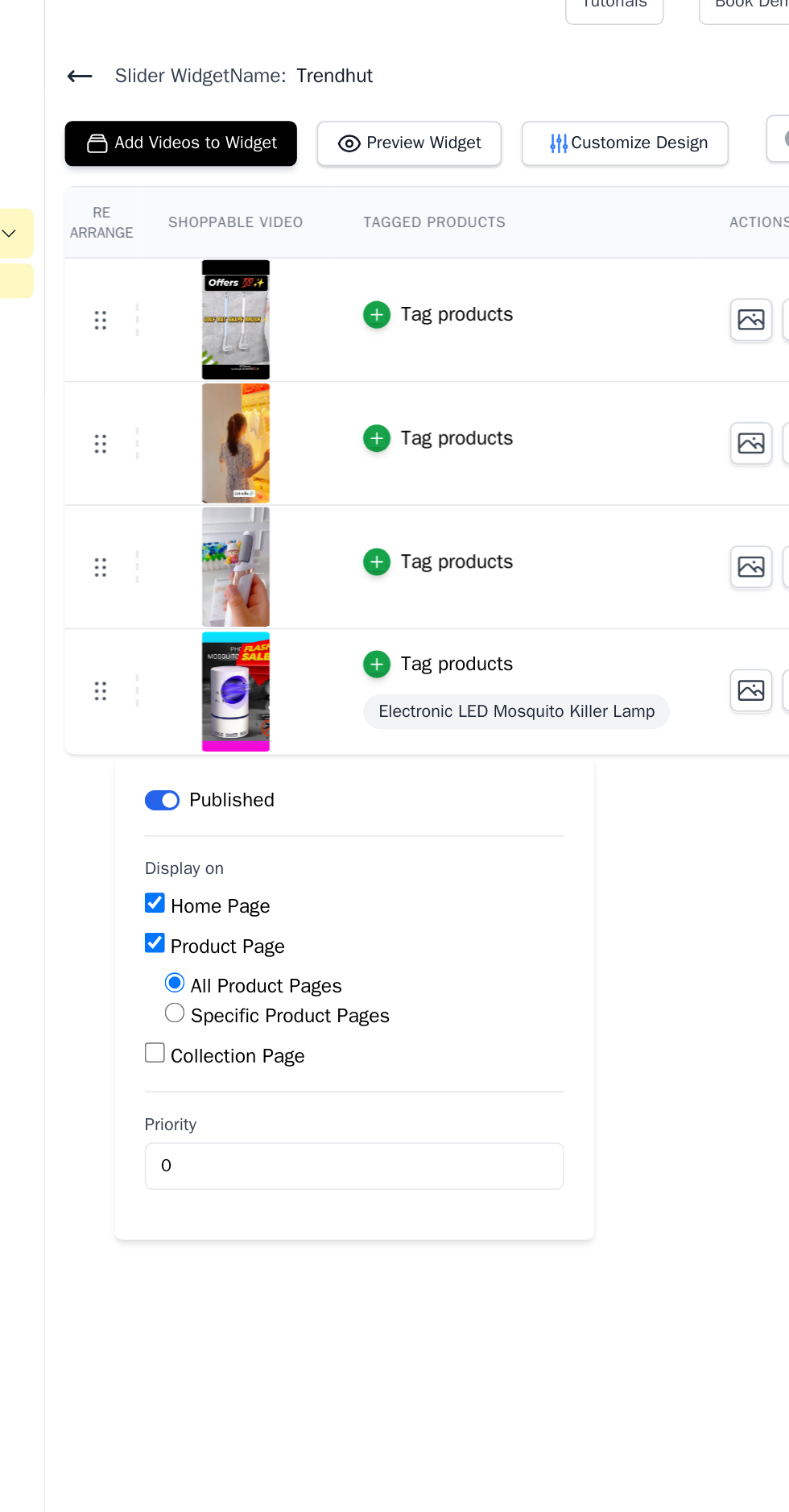 click 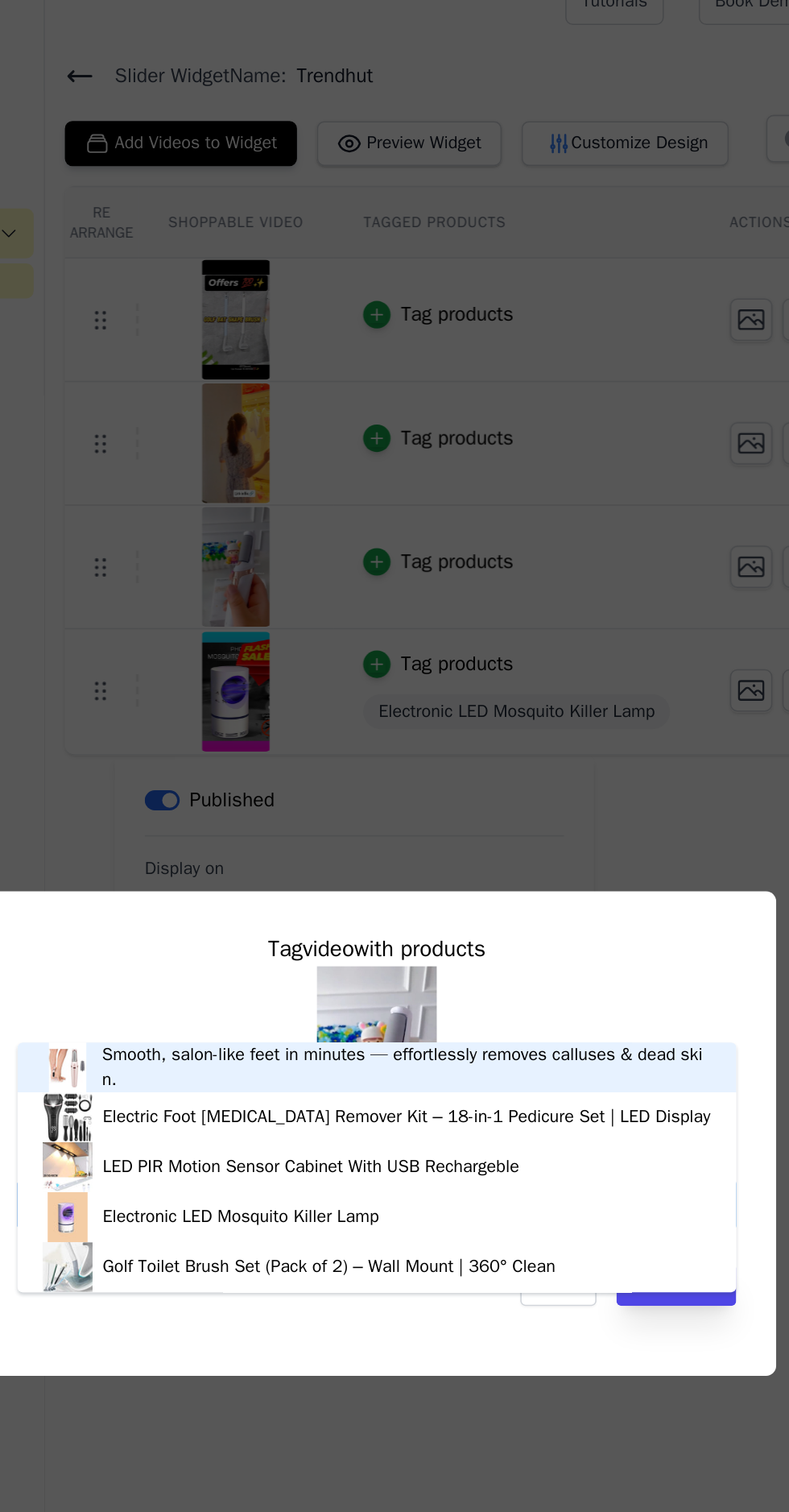 click on "Tag  video  with products         Smooth, salon-like feet in minutes — effortlessly removes calluses & dead skin.     Electric Foot Callus Remover Kit – 18-in-1 Pedicure Set | LED Display     LED PIR Motion Sensor Cabinet  With USB Rechargeble     Electronic LED Mosquito Killer Lamp     Golf Toilet Brush Set (Pack of 2) – Wall Mount | 360° Clean       Option undefined, selected.   You are currently focused on option Smooth, salon-like feet in minutes — effortlessly removes calluses & dead skin.. There are 5 results available.                   Cancel   Save" at bounding box center [394, 756] 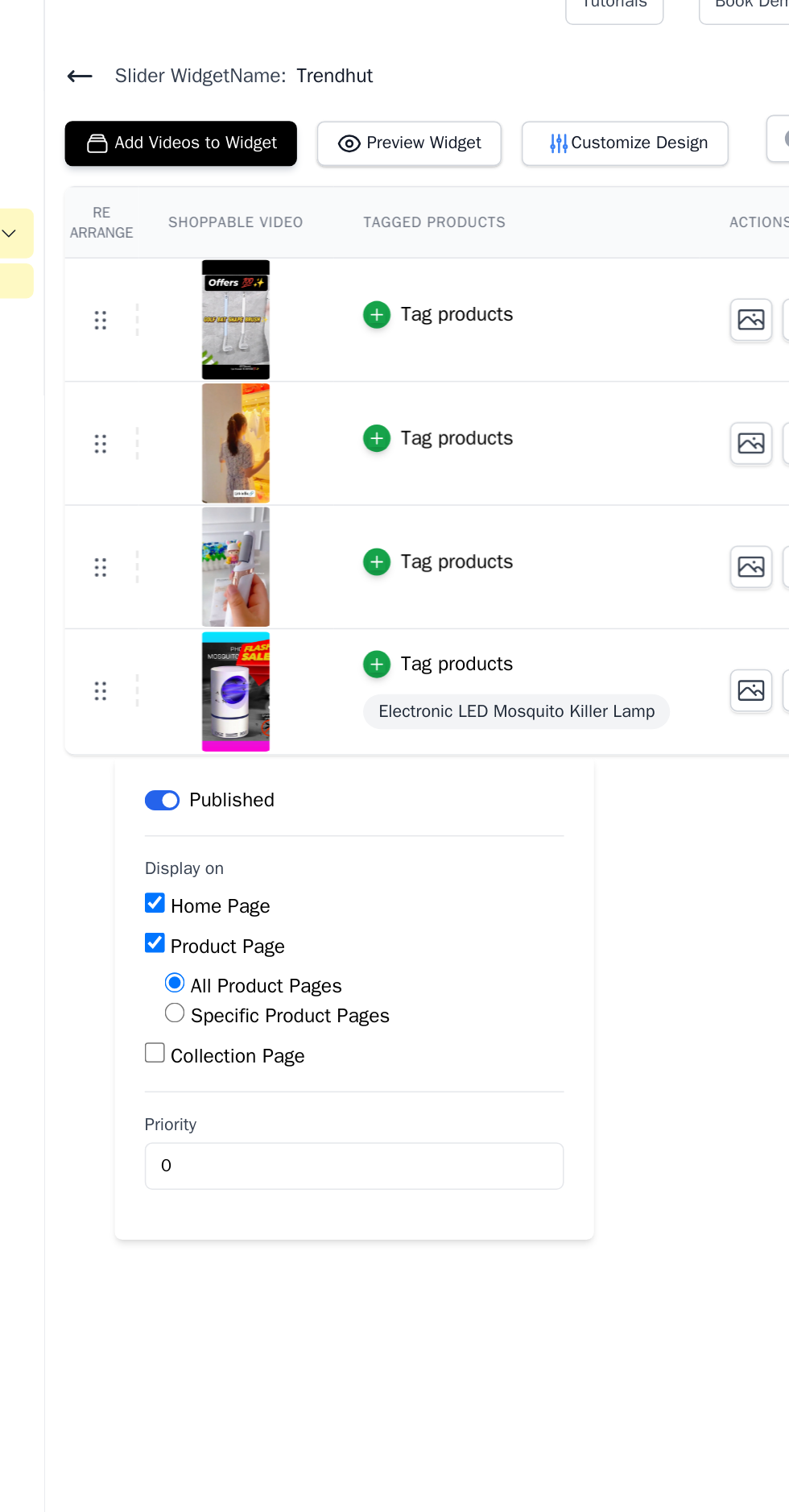 click on "Tag products" at bounding box center [446, 387] 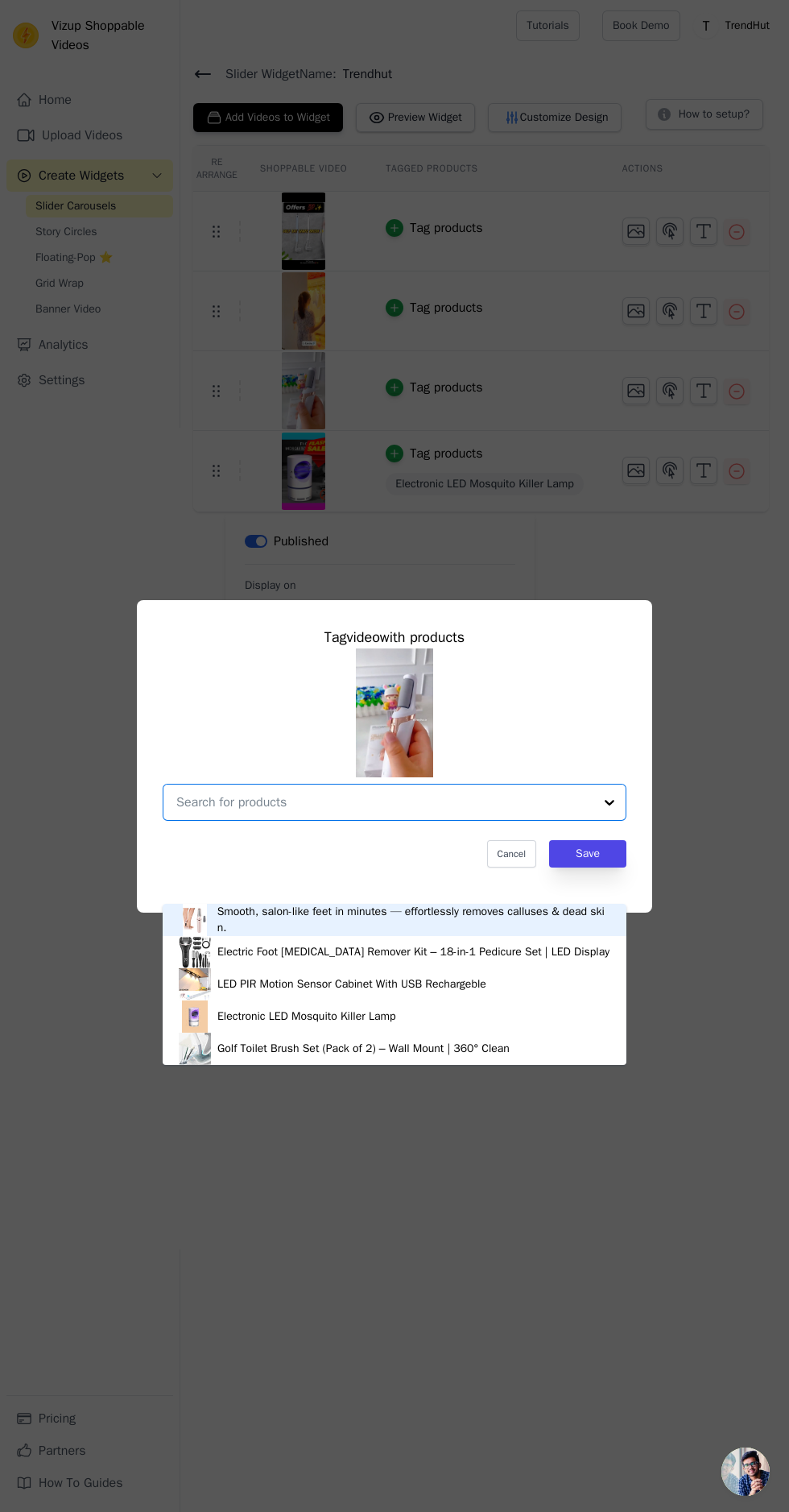 click on "Tag  video  with products         Smooth, salon-like feet in minutes — effortlessly removes calluses & dead skin.     Electric Foot Callus Remover Kit – 18-in-1 Pedicure Set | LED Display     LED PIR Motion Sensor Cabinet  With USB Rechargeble     Electronic LED Mosquito Killer Lamp     Golf Toilet Brush Set (Pack of 2) – Wall Mount | 360° Clean       Option undefined, selected.   You are currently focused on option Smooth, salon-like feet in minutes — effortlessly removes calluses & dead skin.. There are 5 results available.                   Cancel   Save" at bounding box center [394, 756] 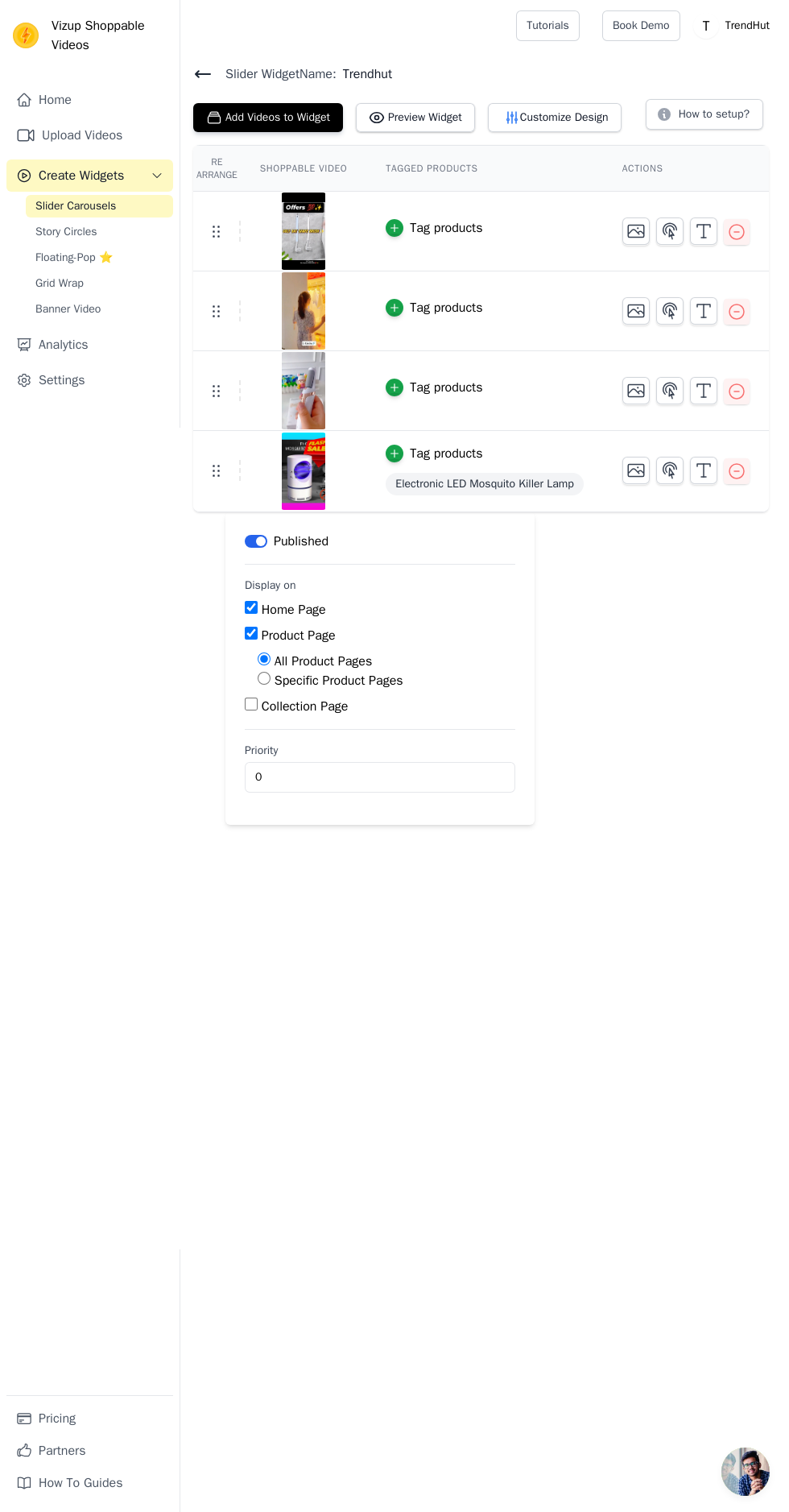 click at bounding box center (394, 308) 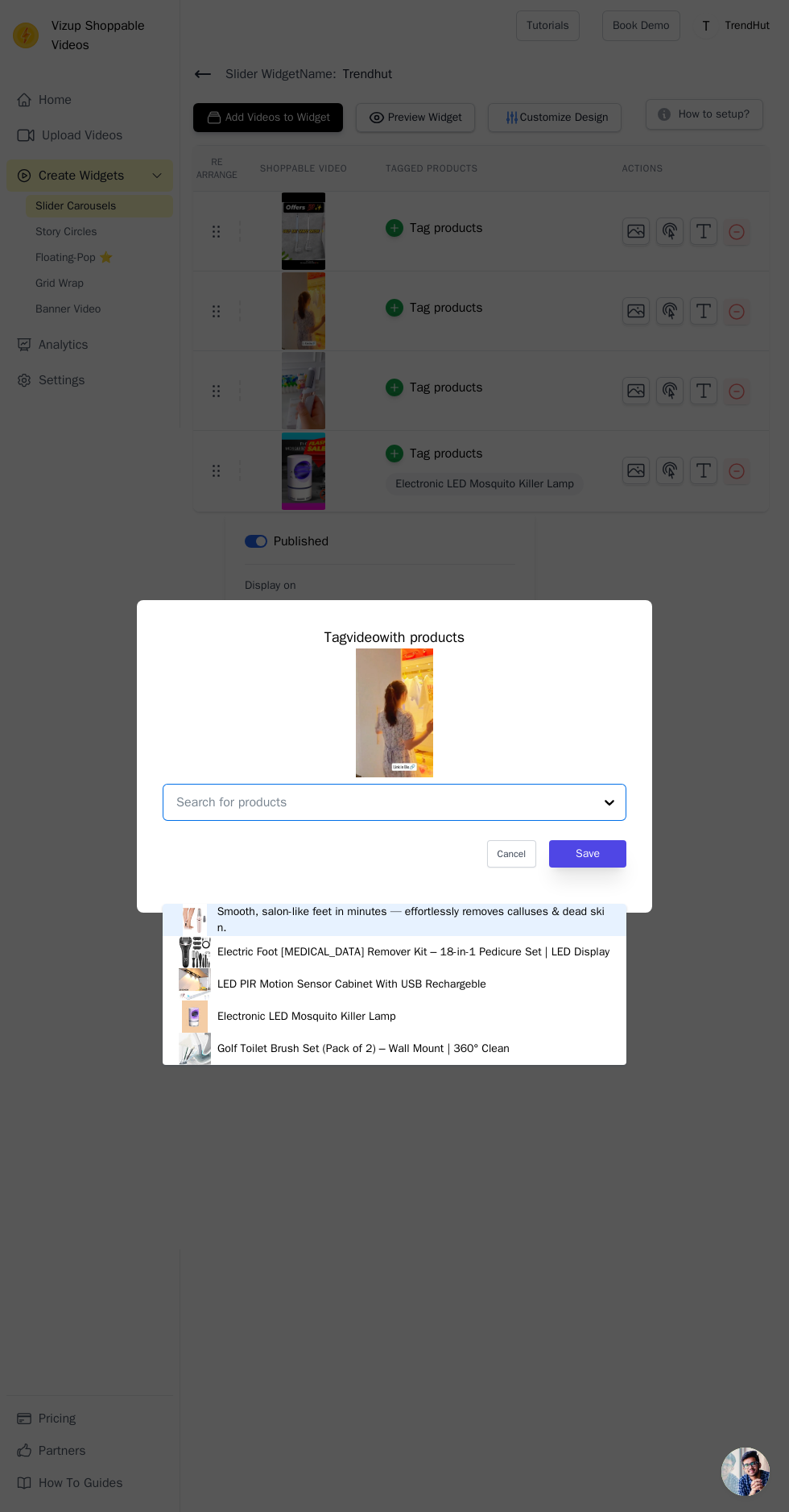 click on "Tag  video  with products         Smooth, salon-like feet in minutes — effortlessly removes calluses & dead skin.     Electric Foot Callus Remover Kit – 18-in-1 Pedicure Set | LED Display     LED PIR Motion Sensor Cabinet  With USB Rechargeble     Electronic LED Mosquito Killer Lamp     Golf Toilet Brush Set (Pack of 2) – Wall Mount | 360° Clean       Option undefined, selected.   You are currently focused on option Smooth, salon-like feet in minutes — effortlessly removes calluses & dead skin.. There are 5 results available.                   Cancel   Save" at bounding box center [394, 756] 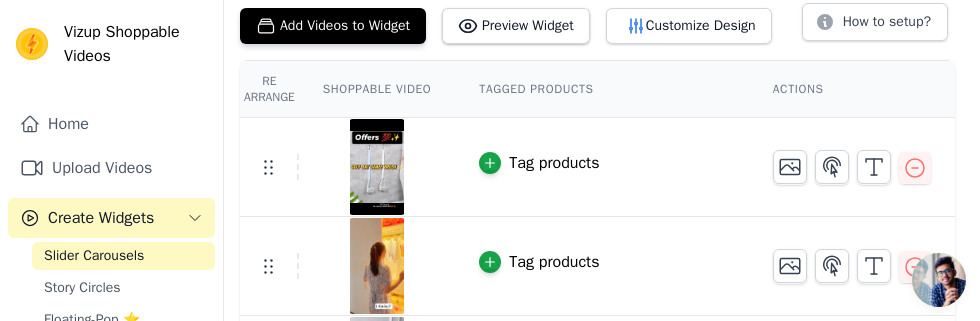 scroll, scrollTop: 121, scrollLeft: 0, axis: vertical 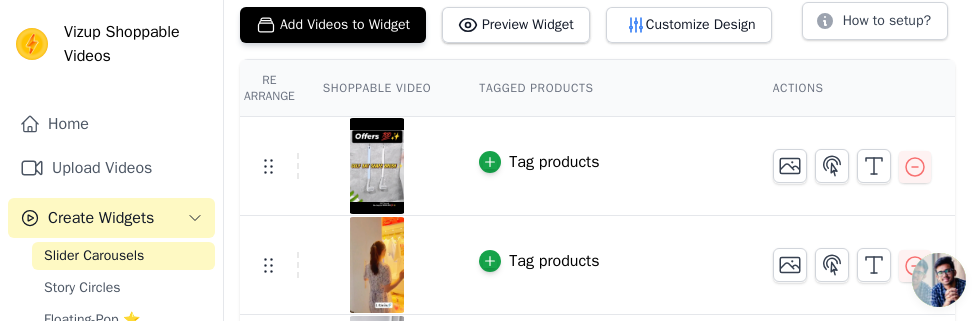 click on "Tag products" at bounding box center (554, 162) 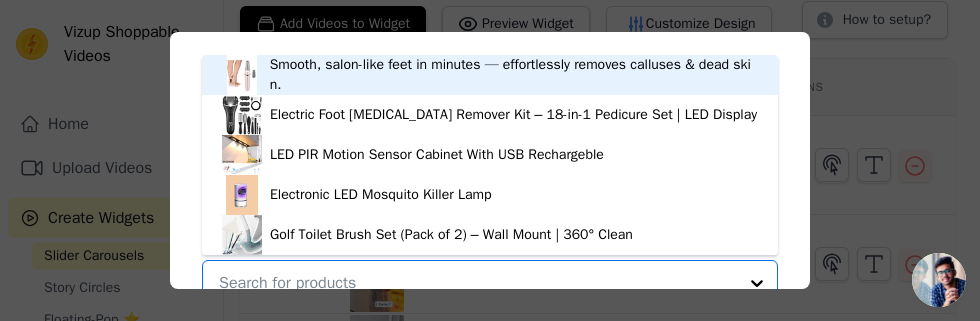 click at bounding box center [757, 283] 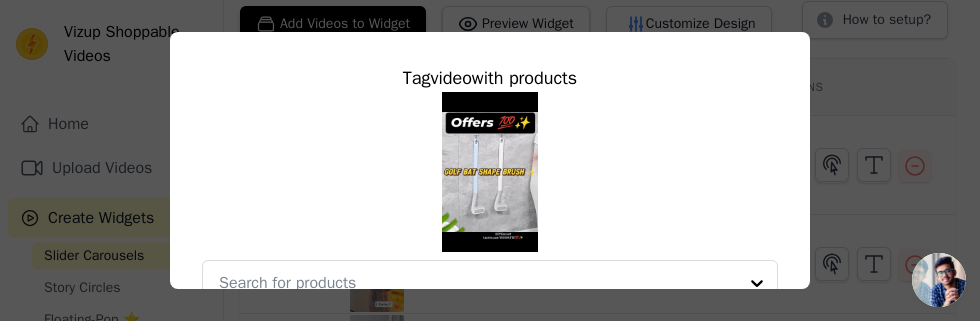 click at bounding box center [490, 199] 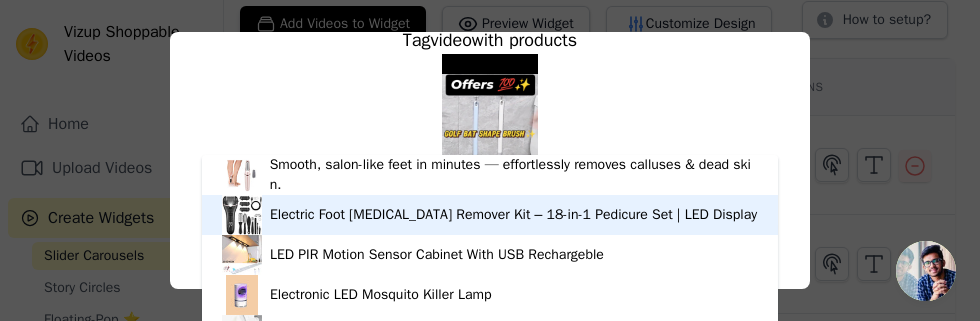 scroll, scrollTop: 0, scrollLeft: 0, axis: both 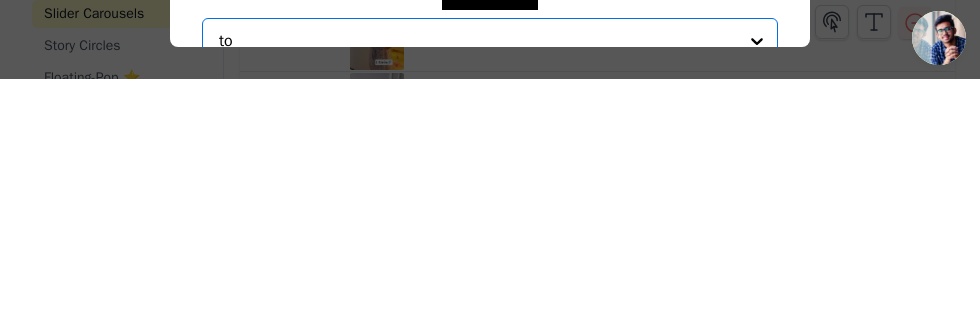type on "toi" 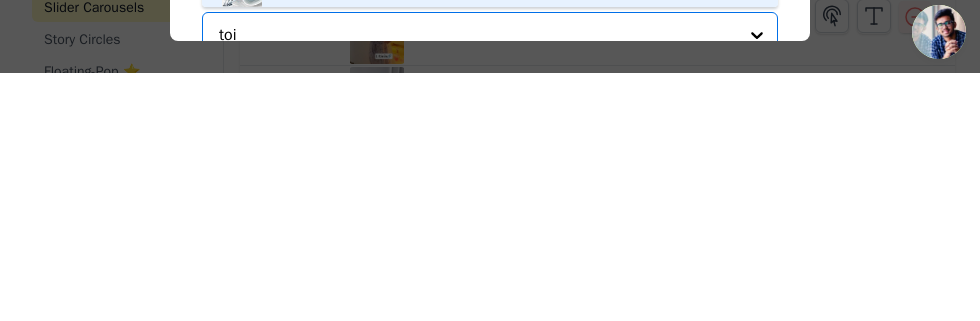 click on "Golf Toilet Brush Set (Pack of 2) – Wall Mount | 360° Clean" at bounding box center [490, 235] 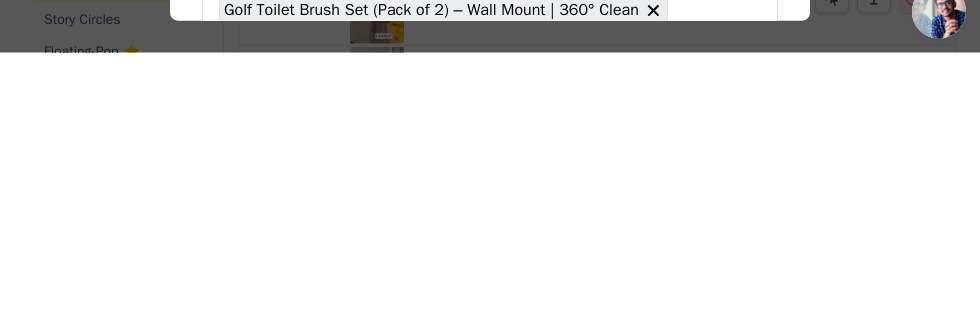 click on "Tag  video  with products           Golf Toilet Brush Set (Pack of 2) – Wall Mount | 360° Clean                   Cancel   Save" at bounding box center (490, 229) 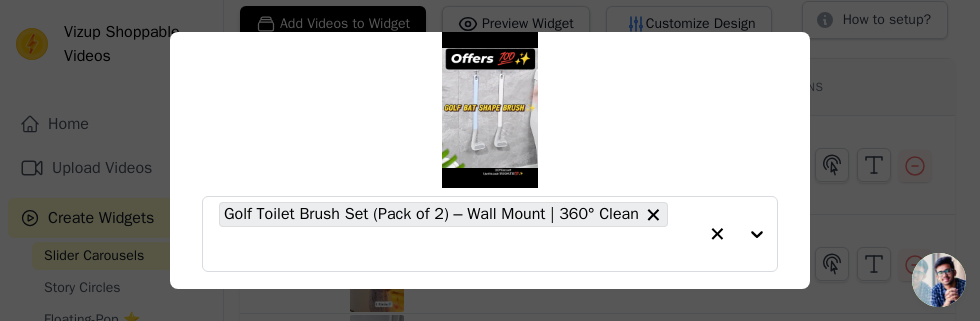 scroll, scrollTop: 68, scrollLeft: 0, axis: vertical 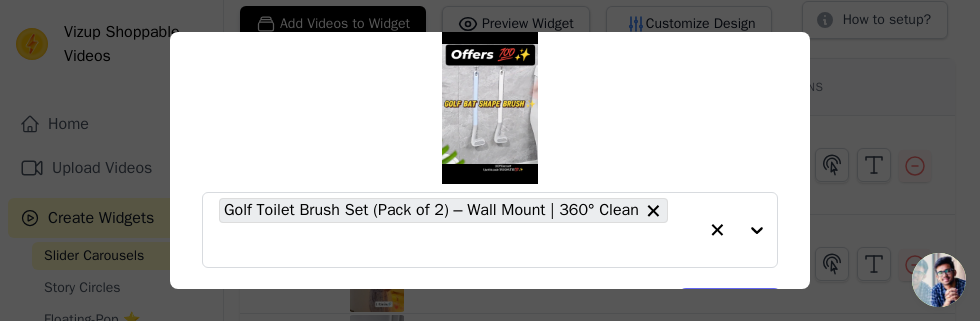 click on "Save" at bounding box center [730, 309] 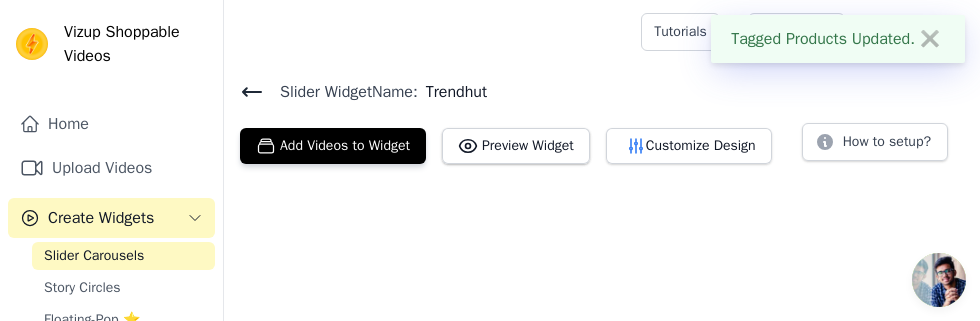scroll, scrollTop: 121, scrollLeft: 0, axis: vertical 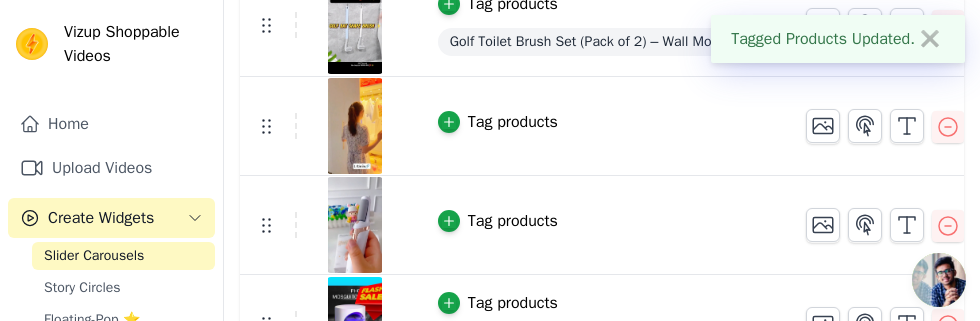 click 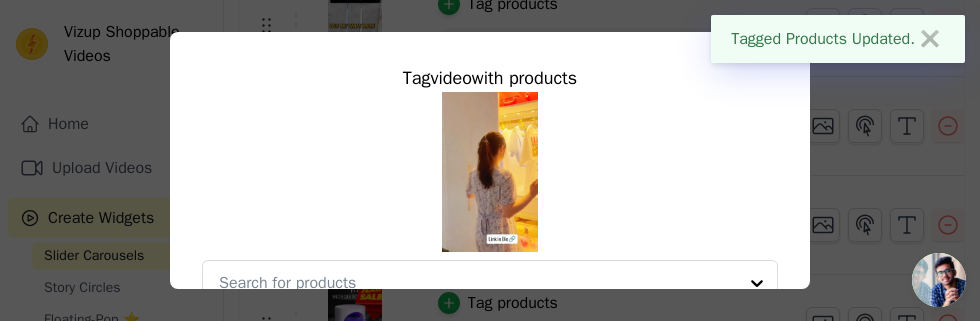 scroll, scrollTop: 0, scrollLeft: 0, axis: both 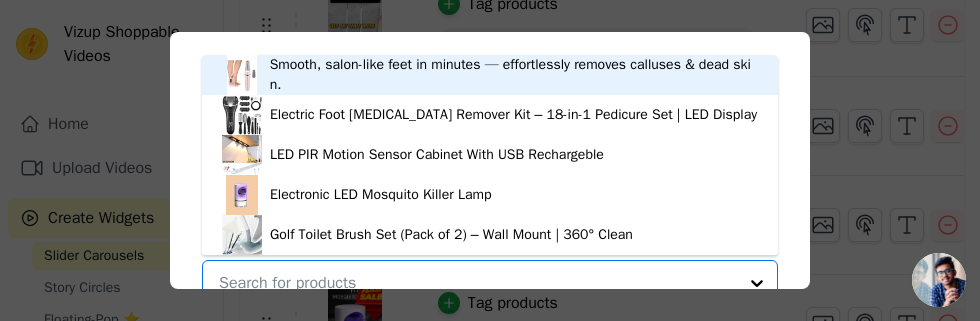 click at bounding box center (478, 283) 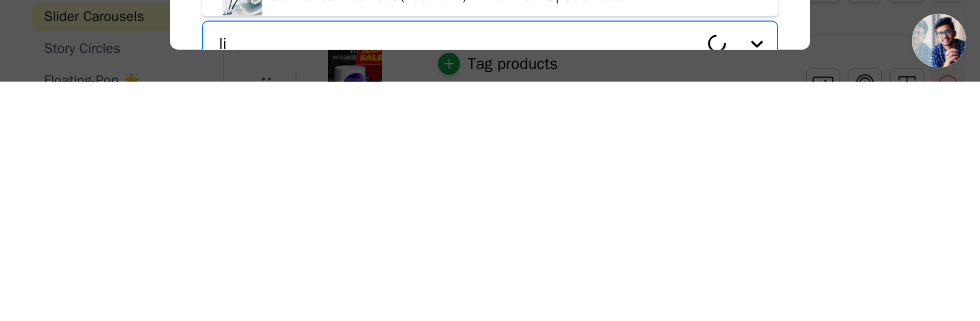 type on "lig" 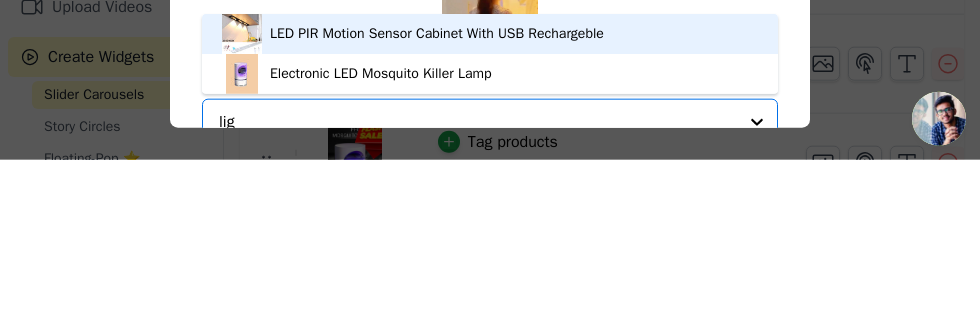 click on "LED PIR Motion Sensor Cabinet  With USB Rechargeble" at bounding box center [437, 195] 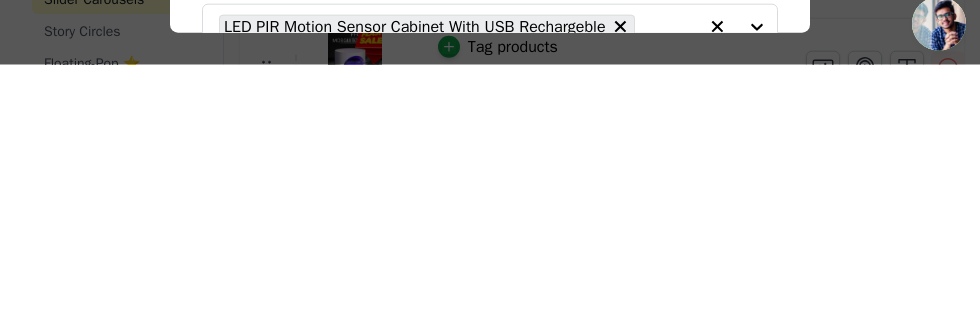click on "Tag  video  with products           LED PIR Motion Sensor Cabinet  With USB Rechargeble                   Cancel   Save" at bounding box center [490, 160] 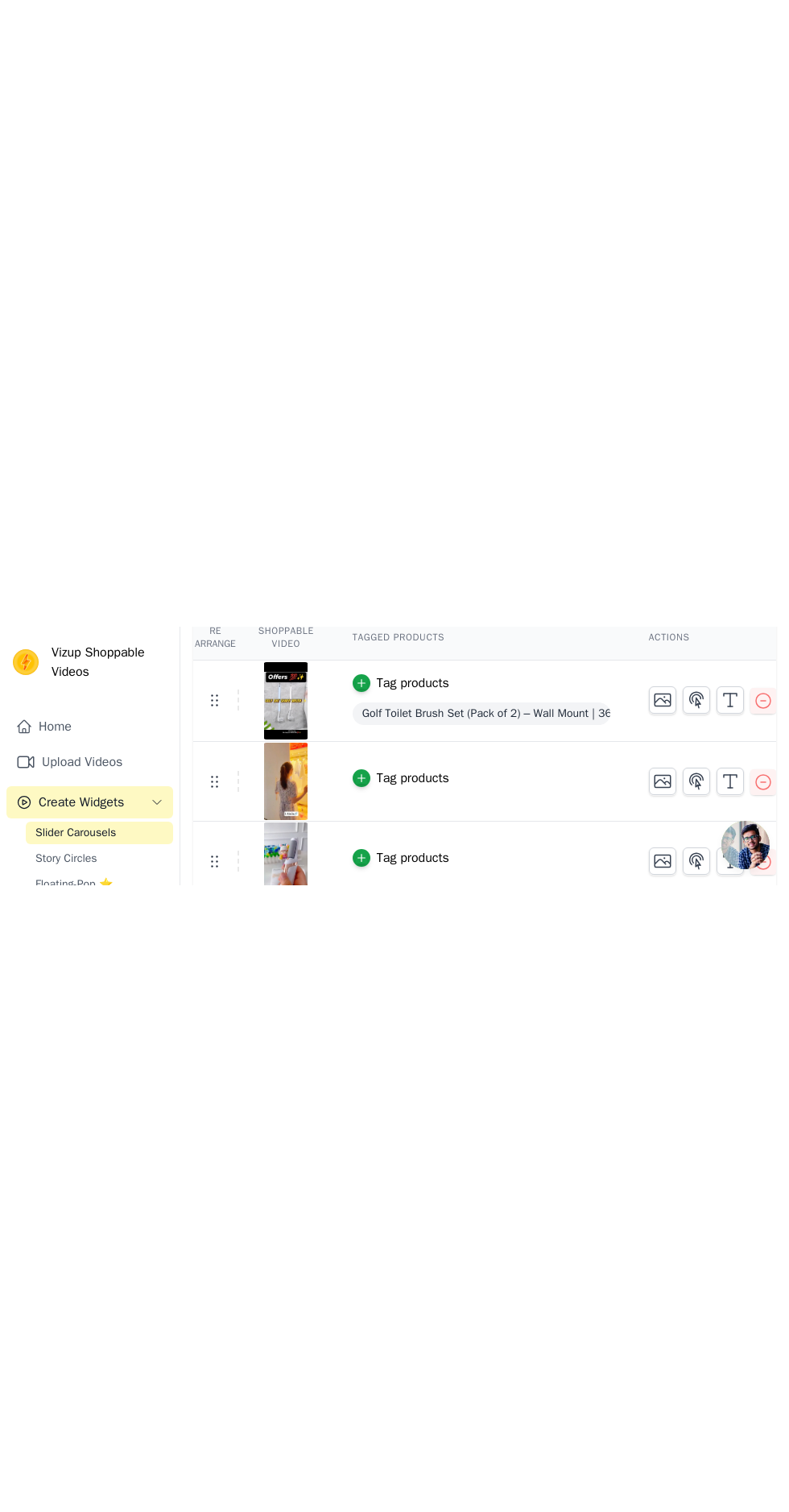 scroll, scrollTop: 0, scrollLeft: 0, axis: both 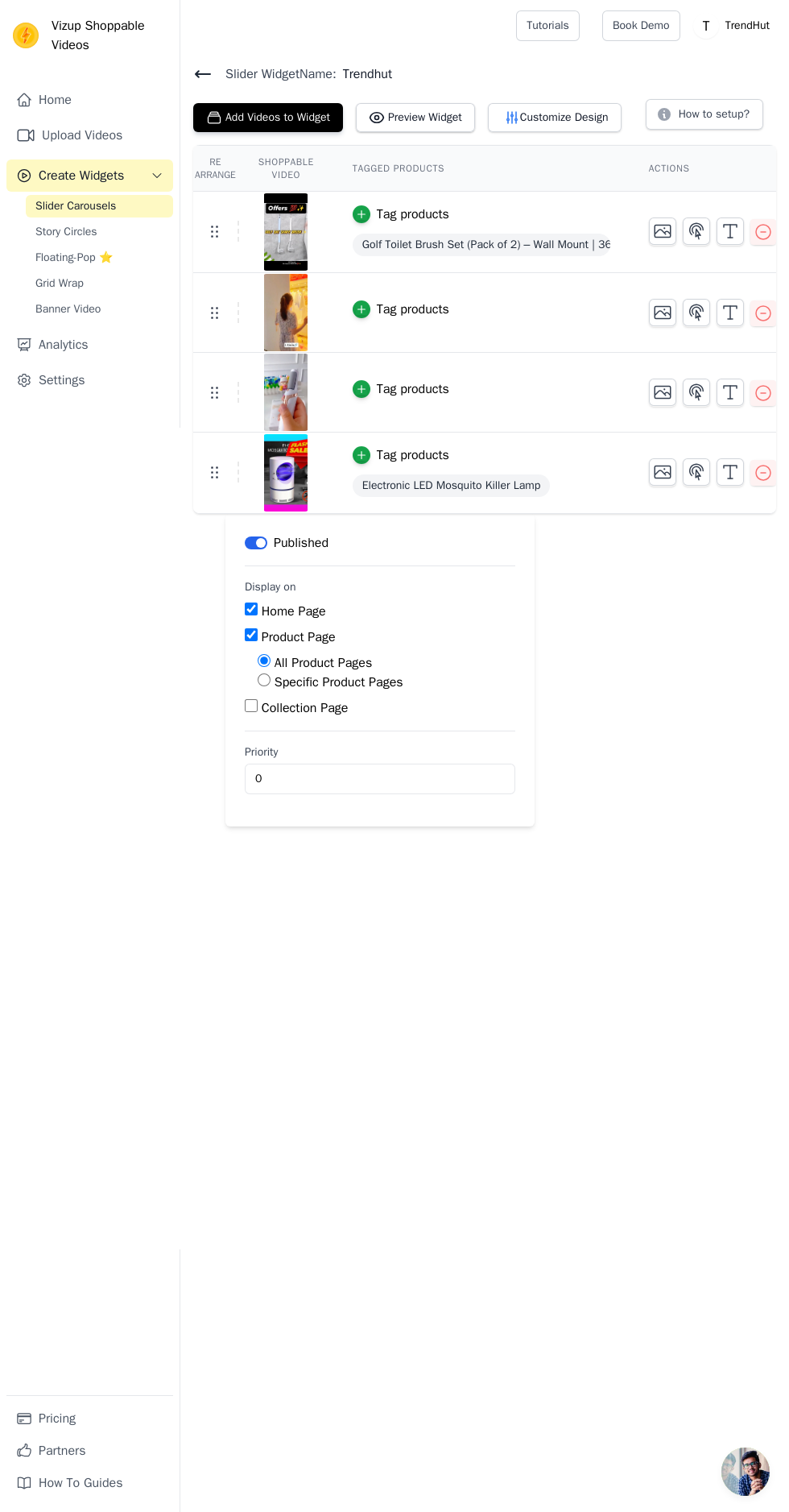 click 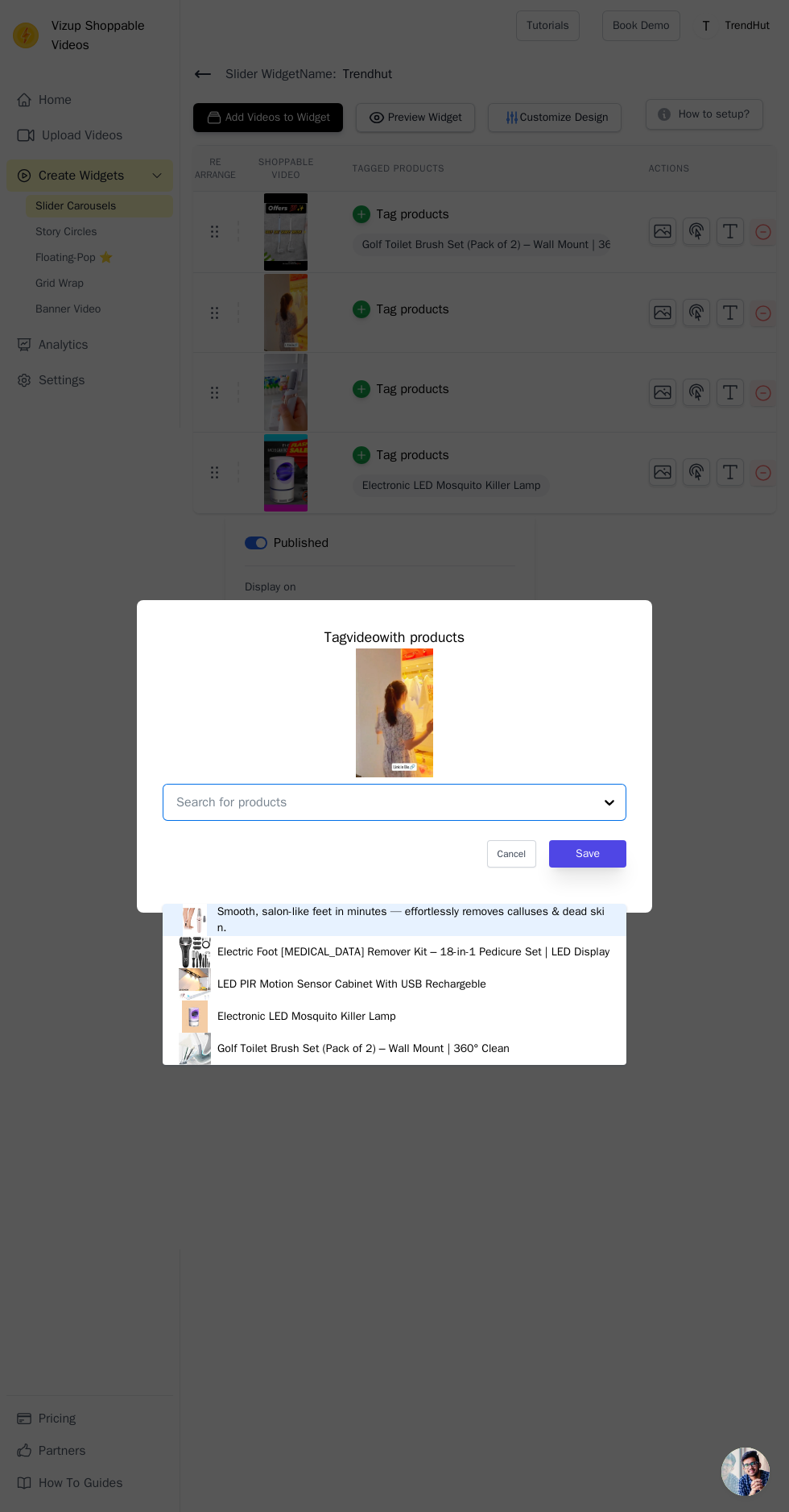 click at bounding box center (385, 802) 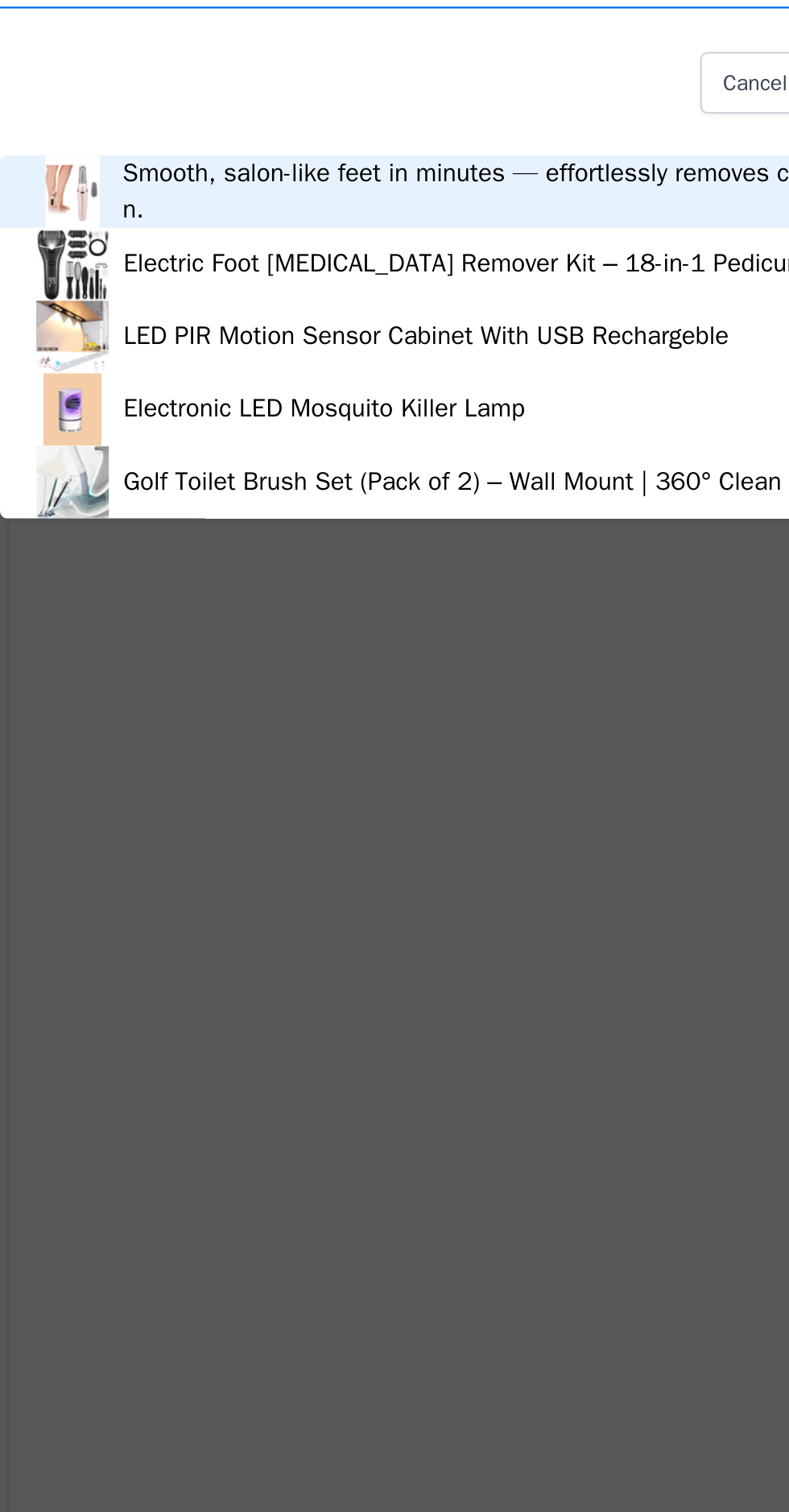 type on "led" 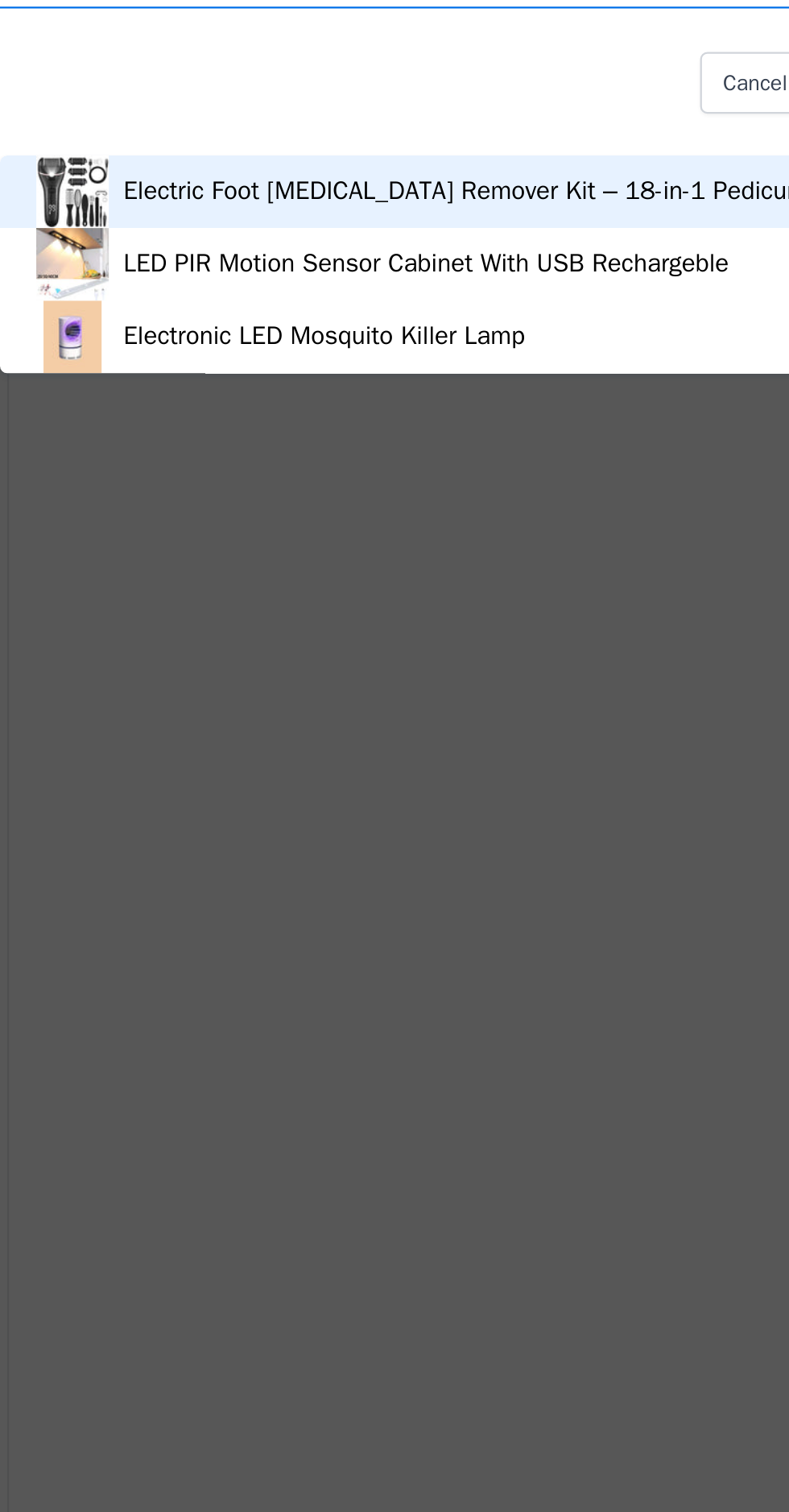 click on "LED PIR Motion Sensor Cabinet  With USB Rechargeble" at bounding box center (366, 934) 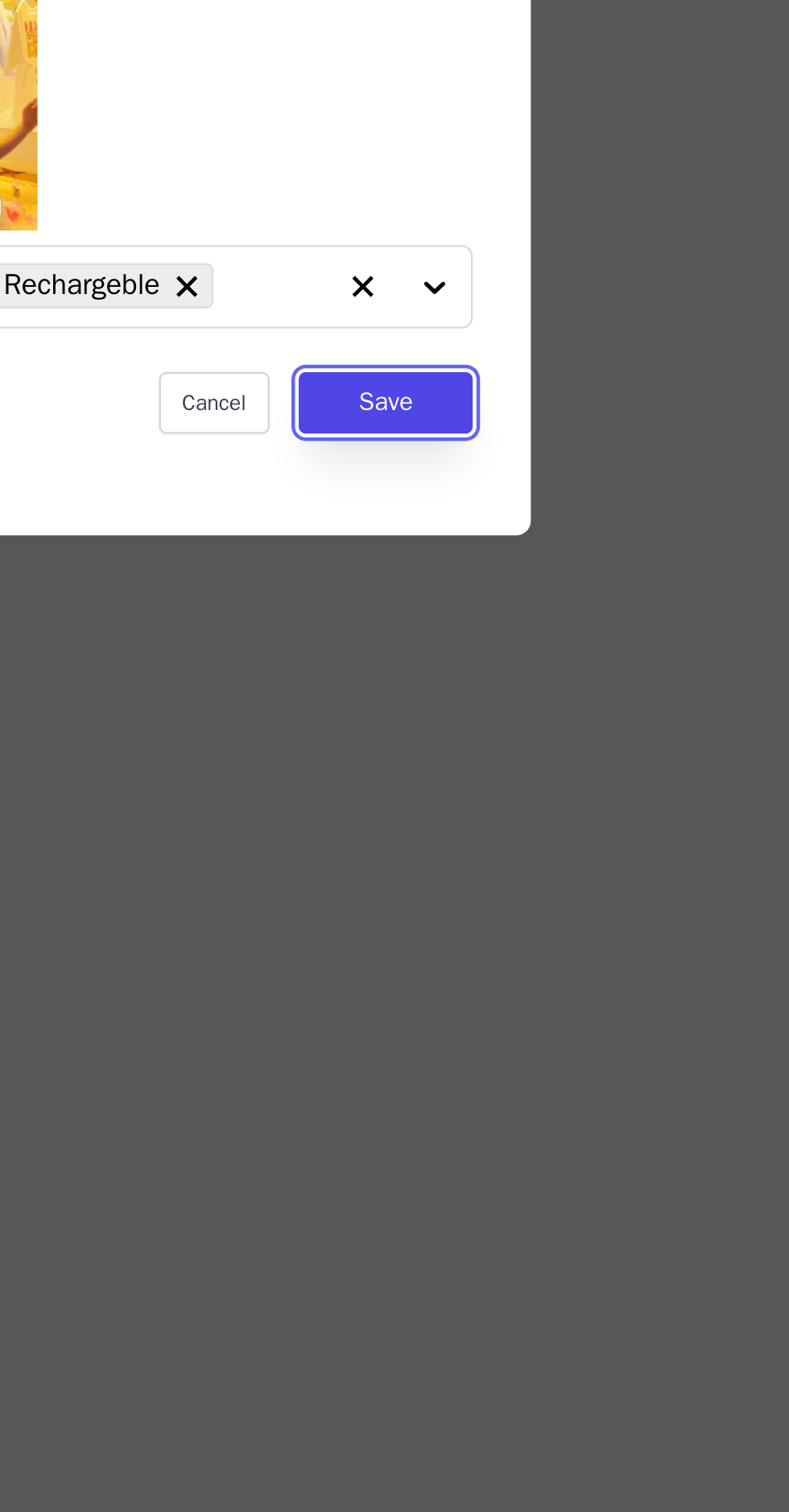 click on "Save" at bounding box center [588, 854] 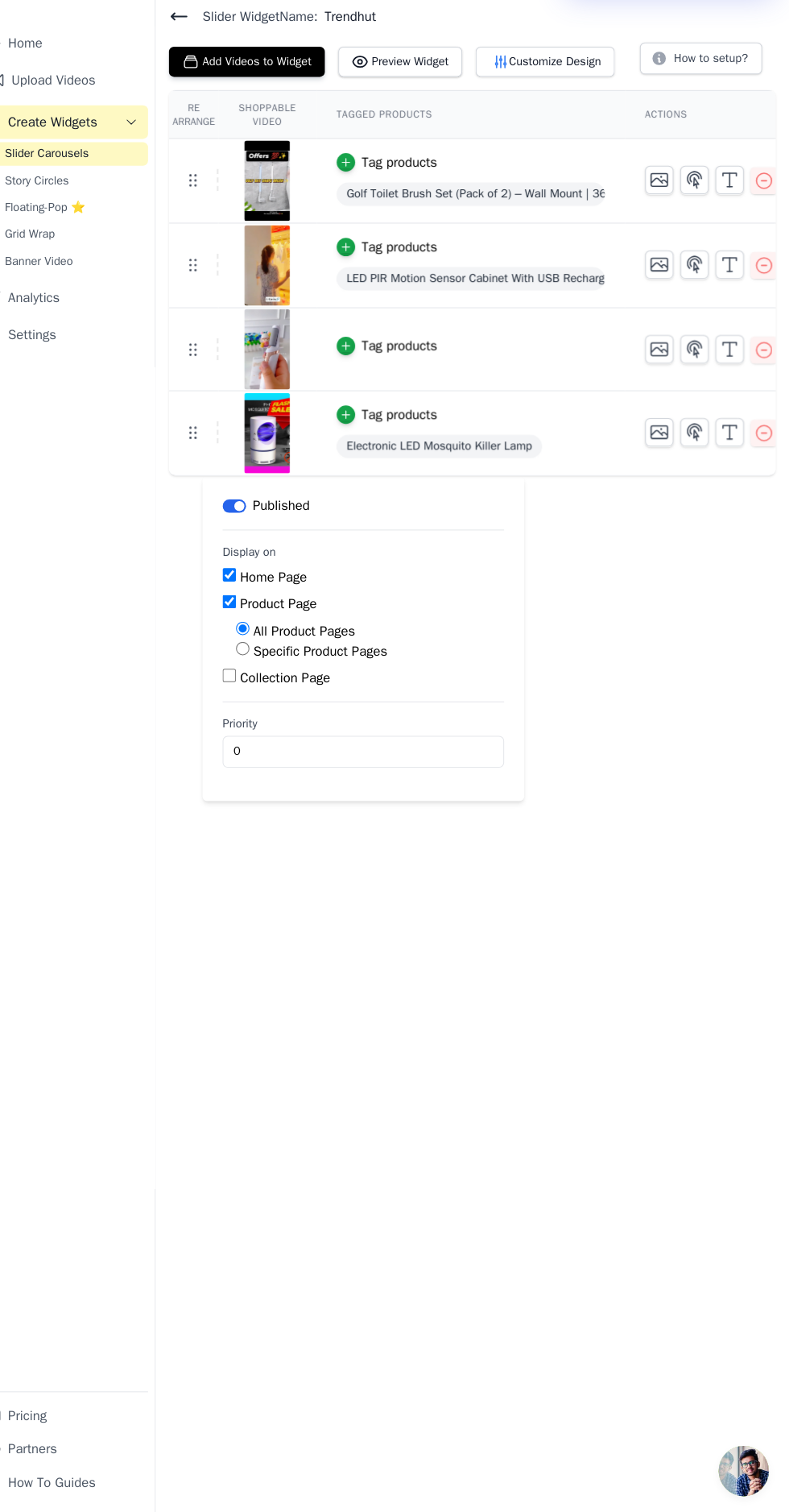 scroll, scrollTop: 0, scrollLeft: 0, axis: both 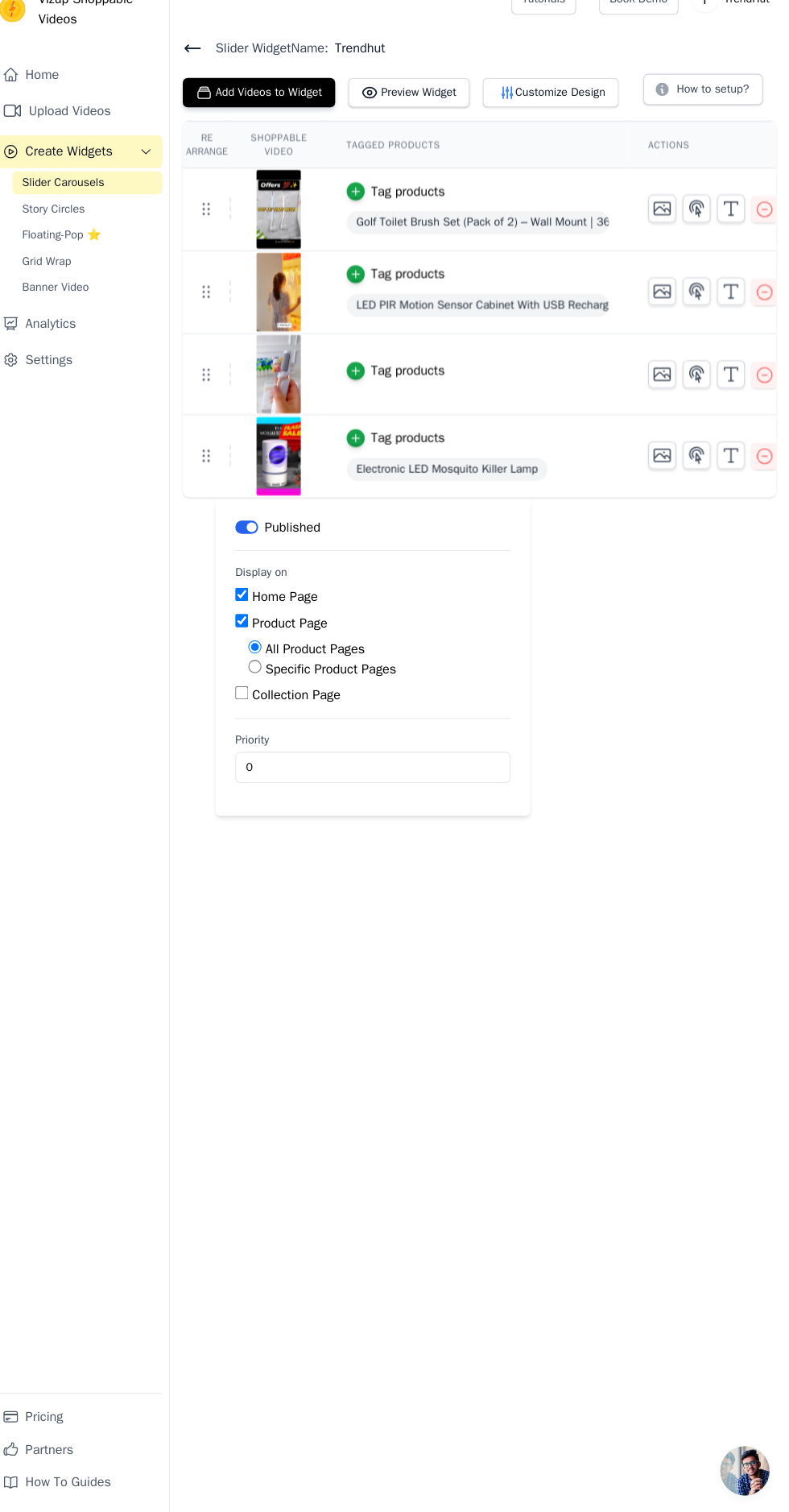 click 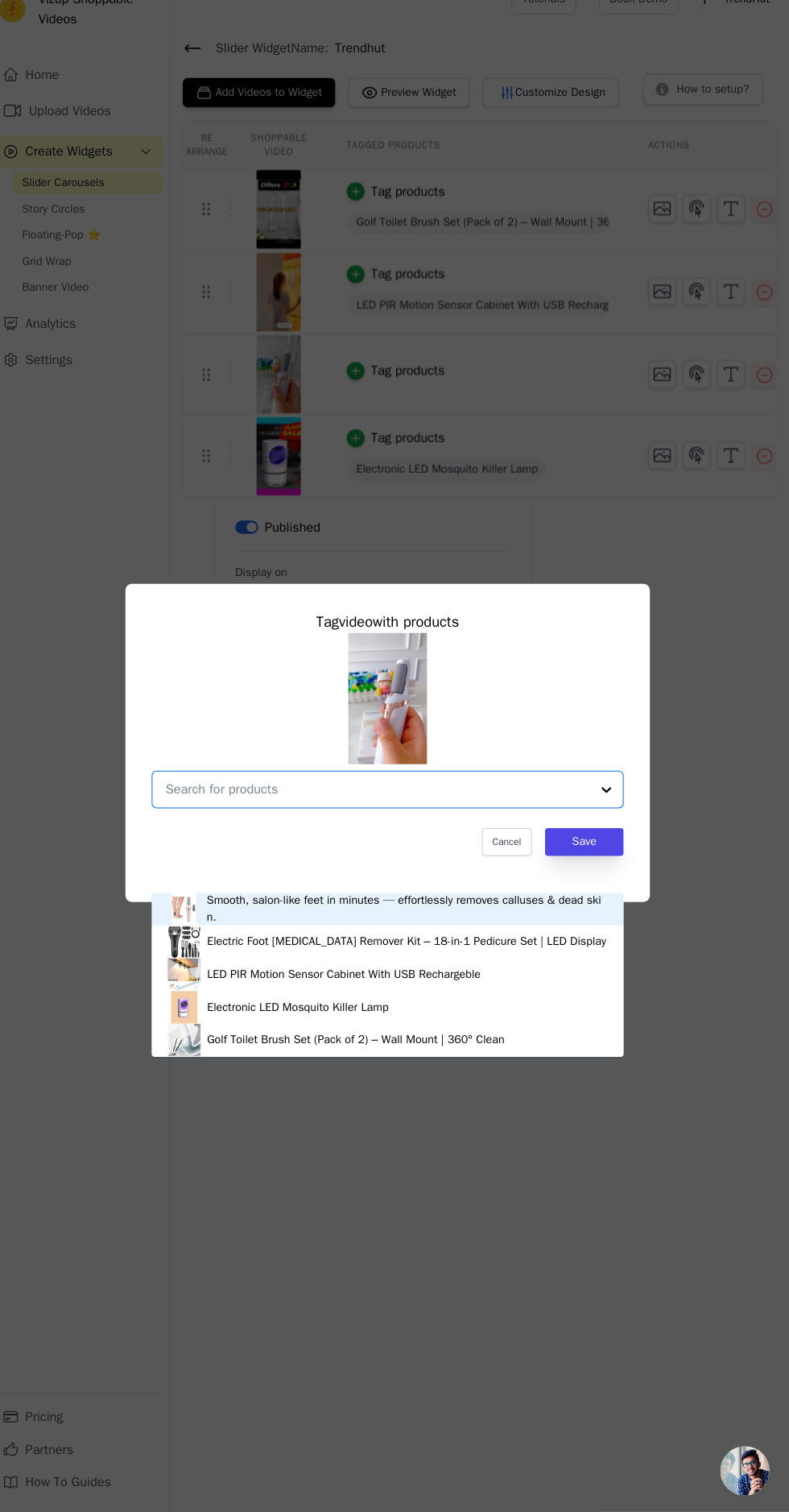 click at bounding box center (385, 802) 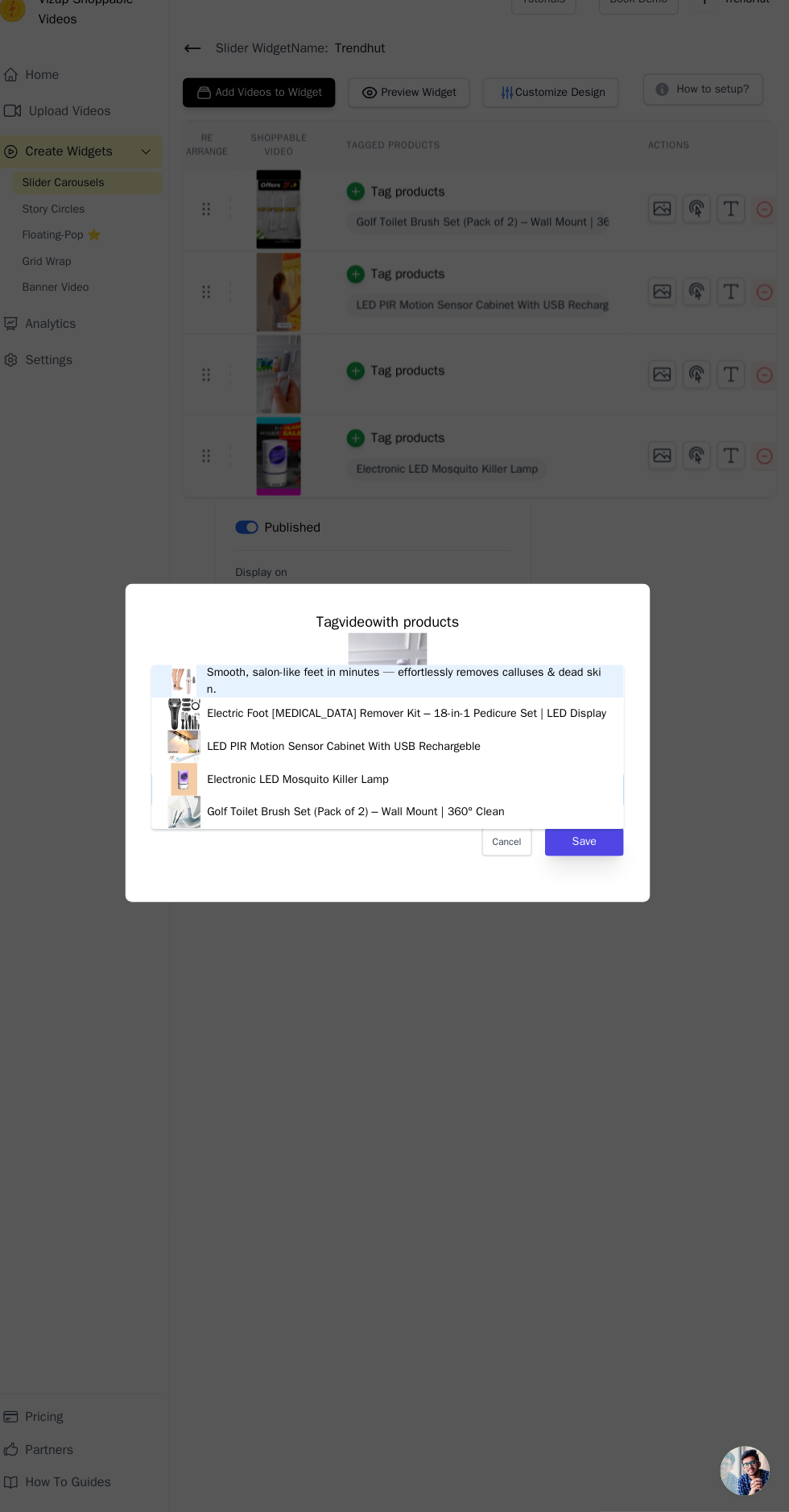 scroll, scrollTop: 0, scrollLeft: 0, axis: both 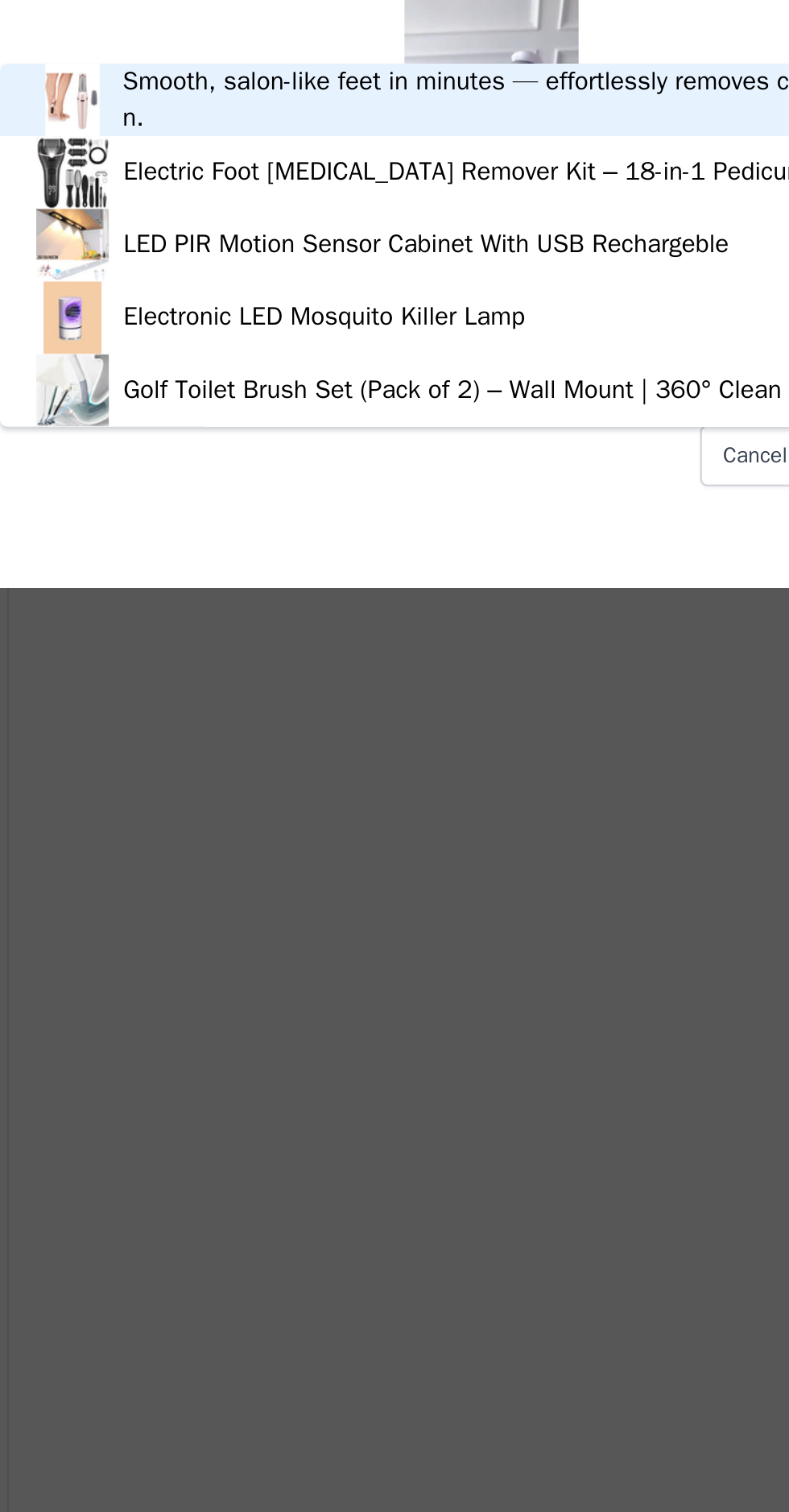 click on "Smooth, salon-like feet in minutes — effortlessly removes calluses & dead skin." at bounding box center (428, 696) 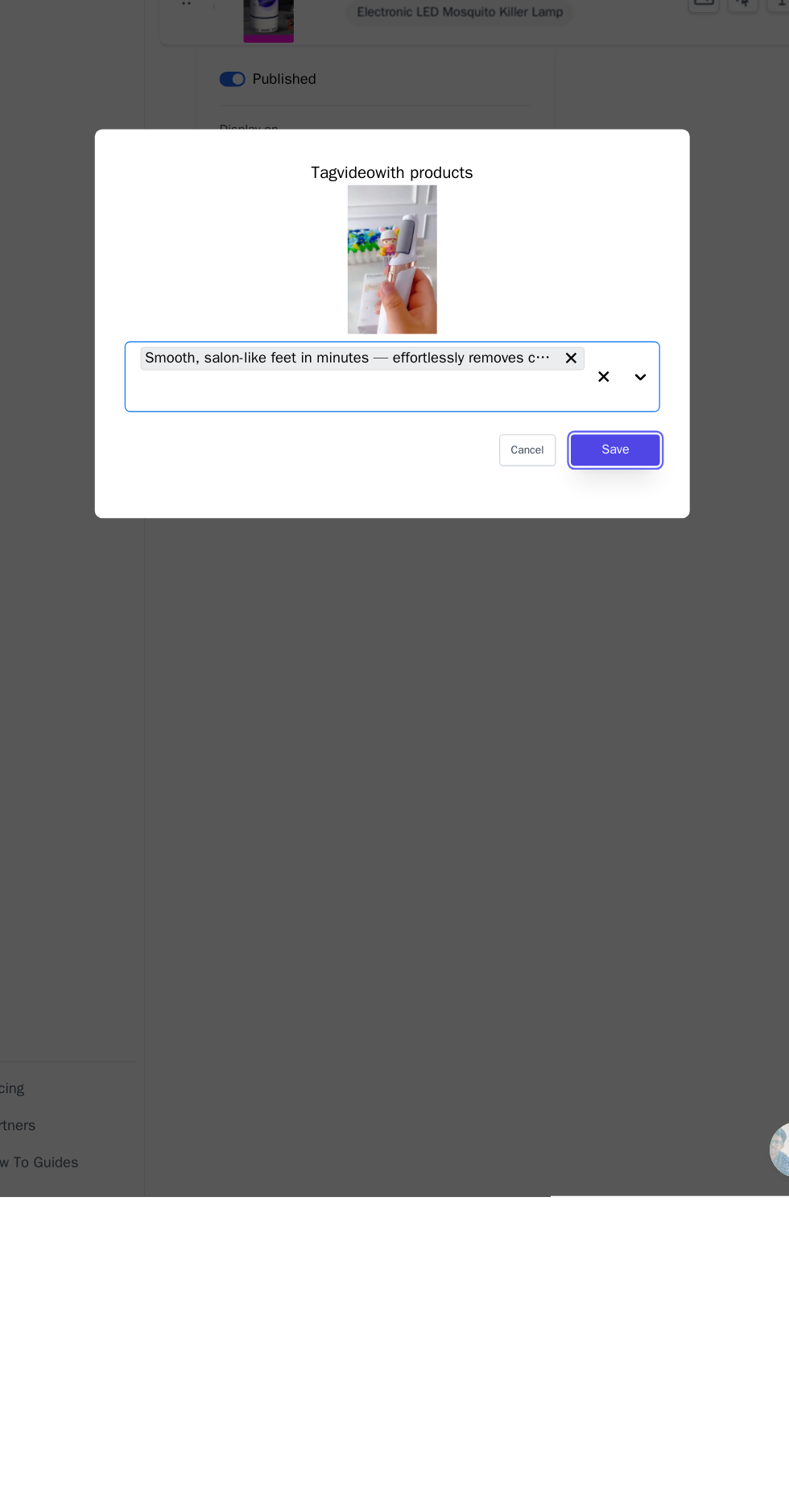 click on "Save" at bounding box center [588, 866] 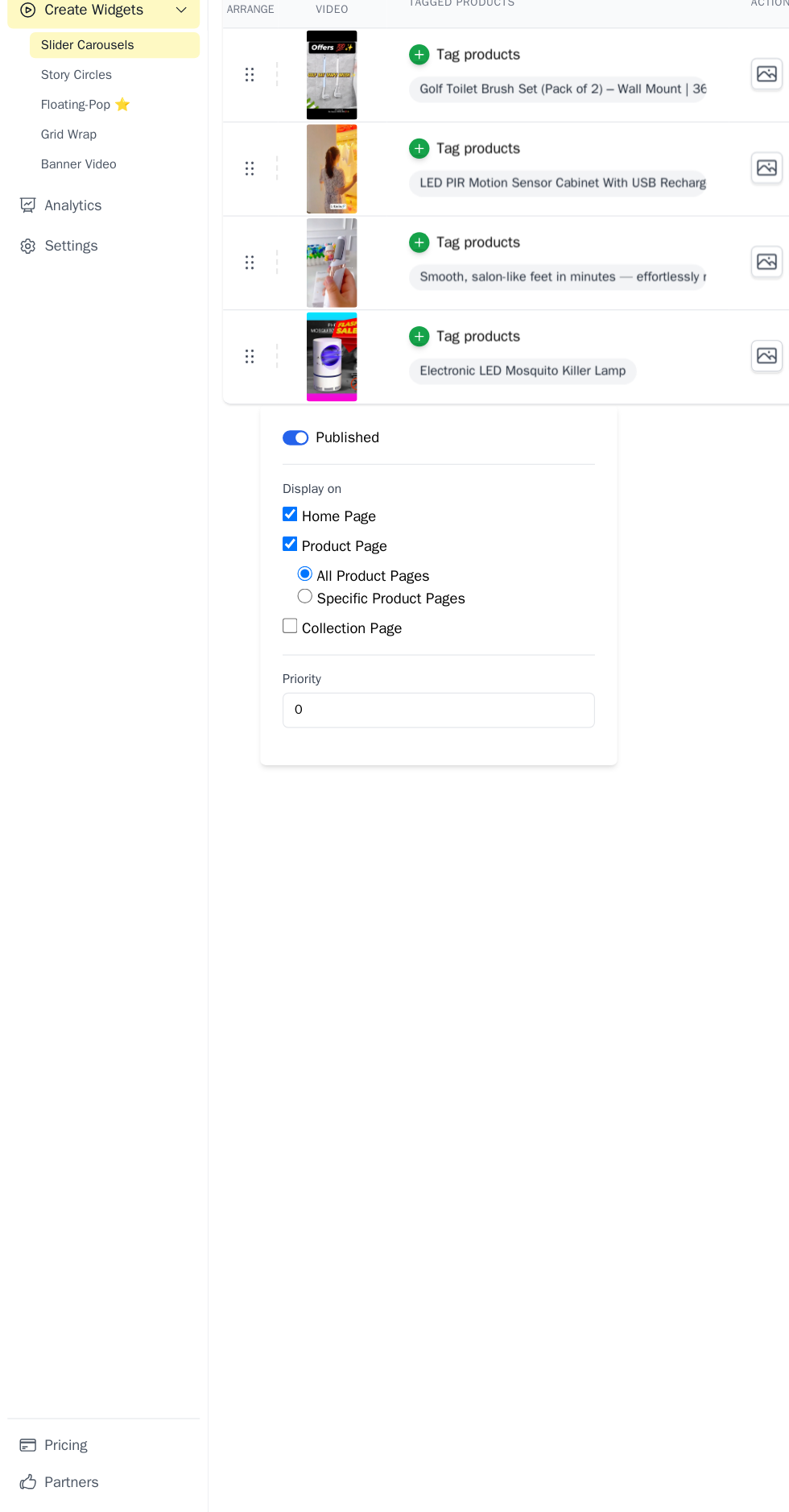 click on "Story Circles" at bounding box center [66, 232] 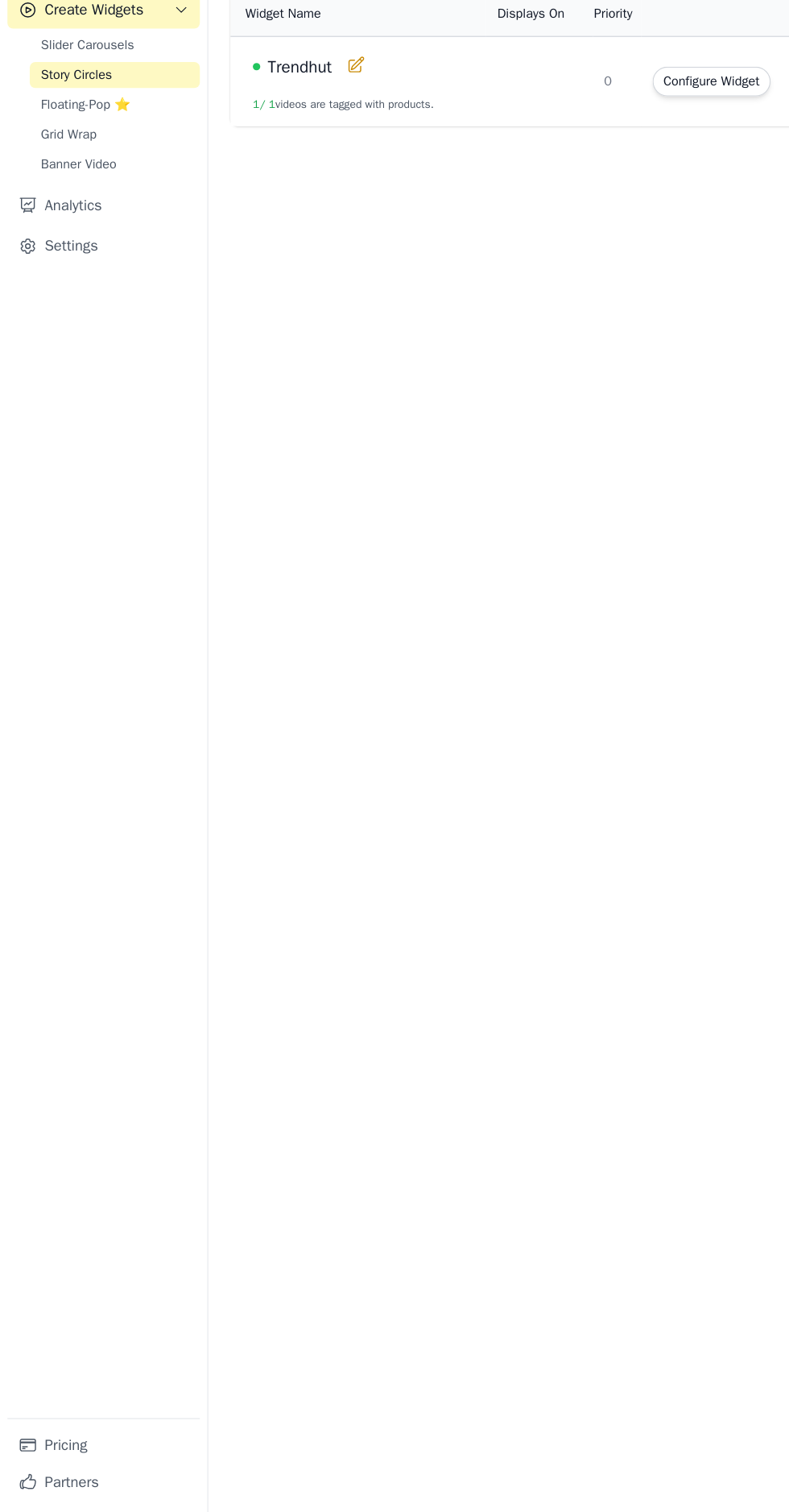 scroll, scrollTop: 0, scrollLeft: 0, axis: both 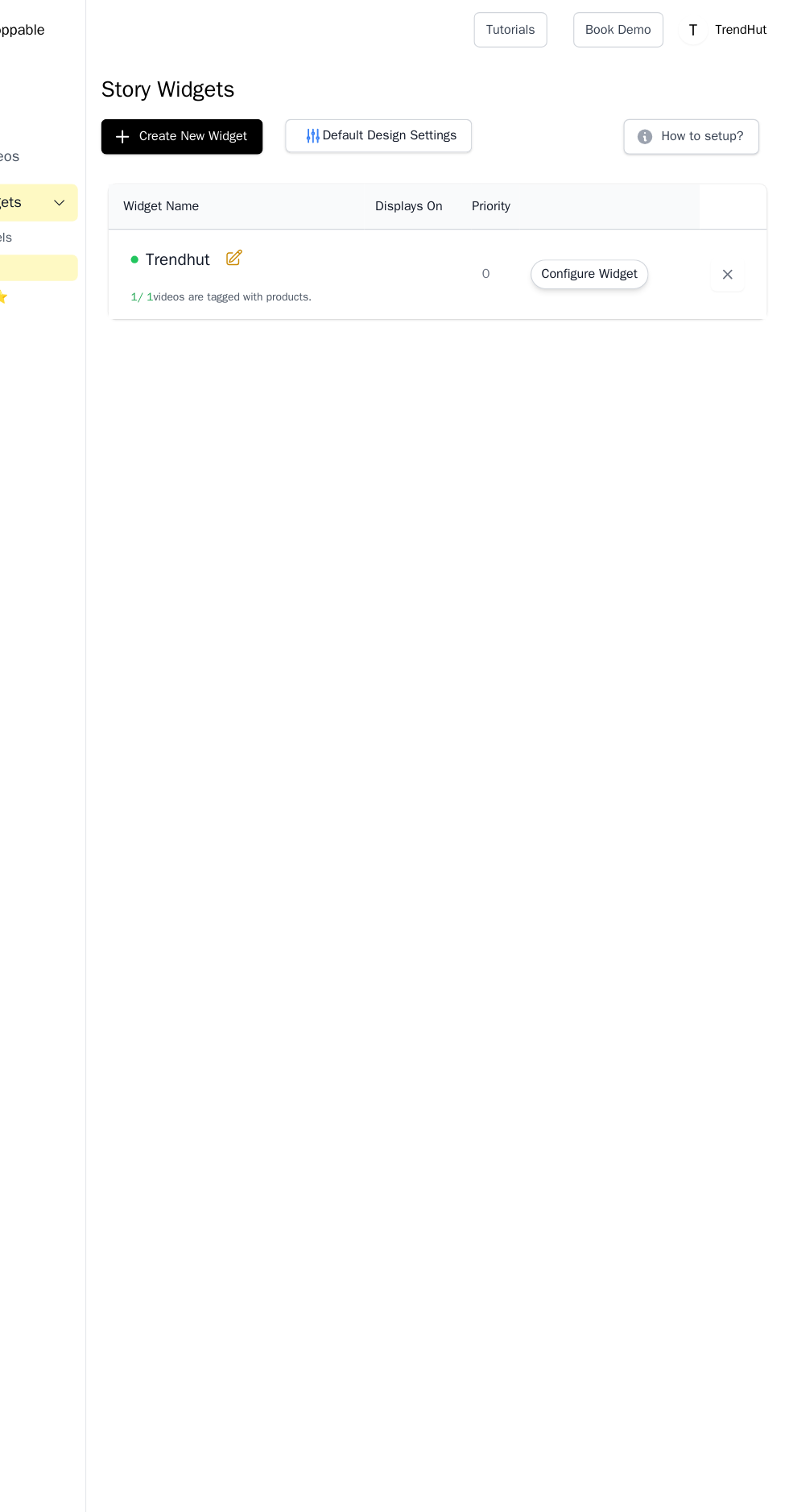 click at bounding box center (467, 238) 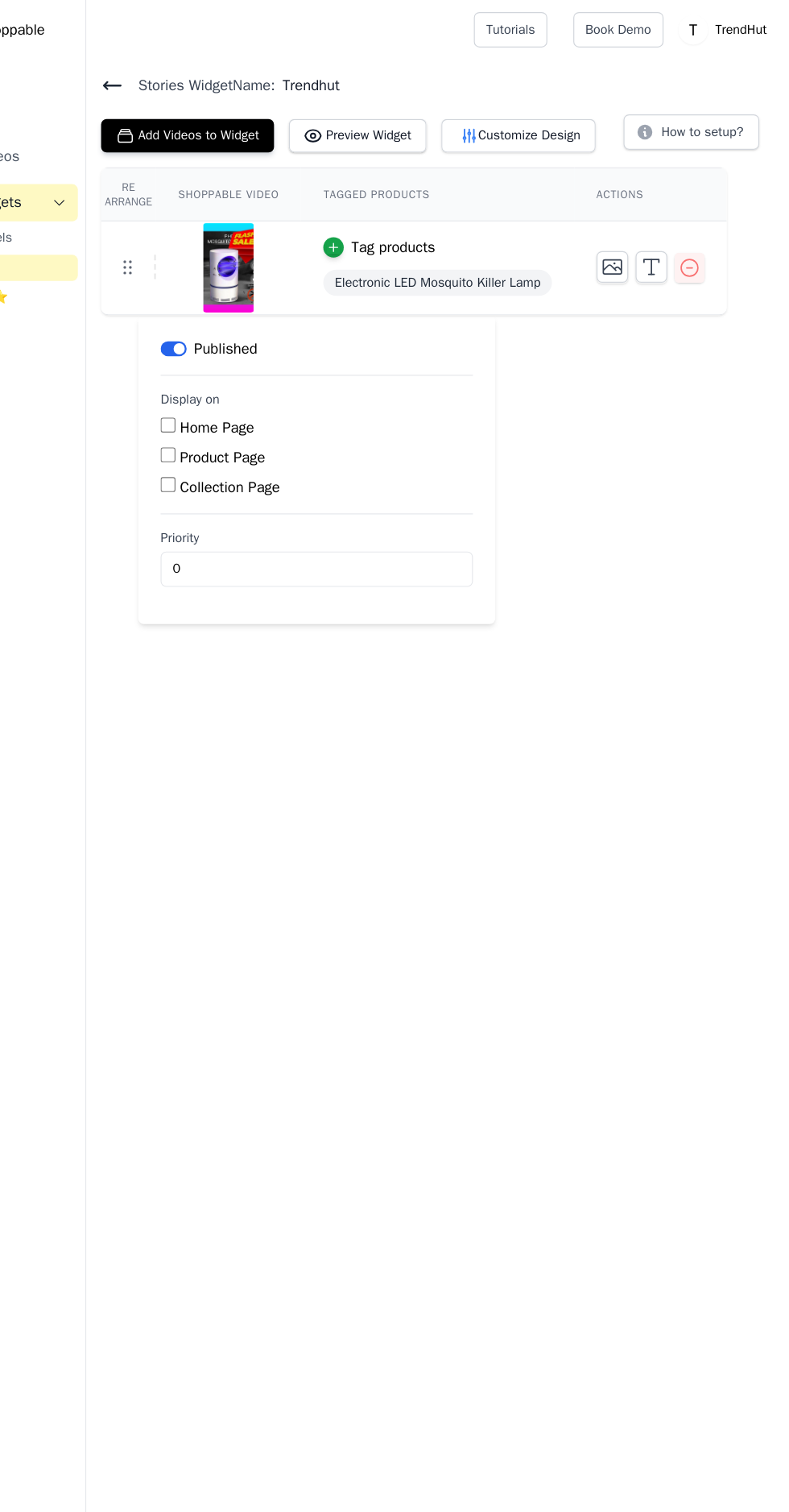 click on "Preview Widget" at bounding box center [415, 118] 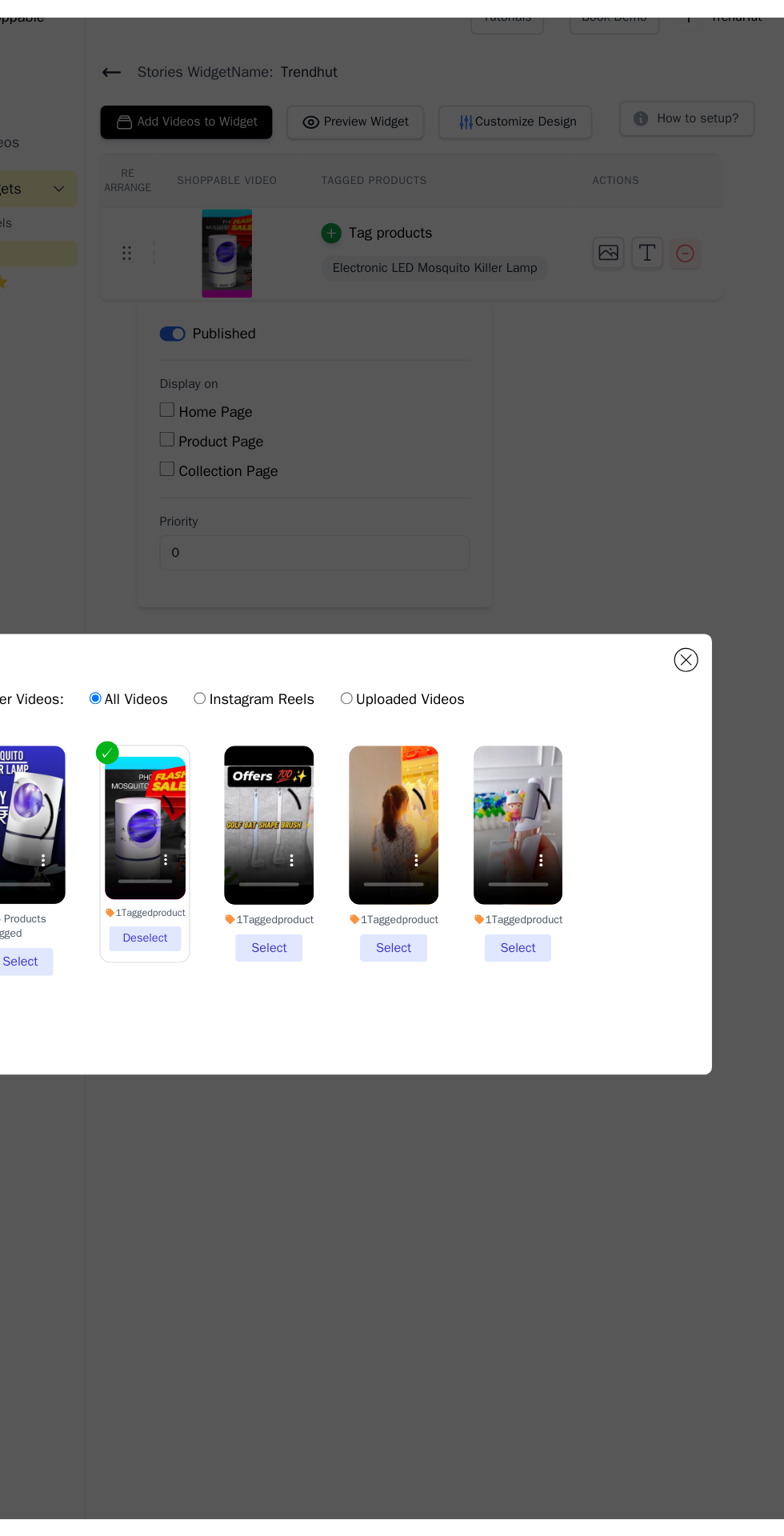 scroll, scrollTop: 0, scrollLeft: 0, axis: both 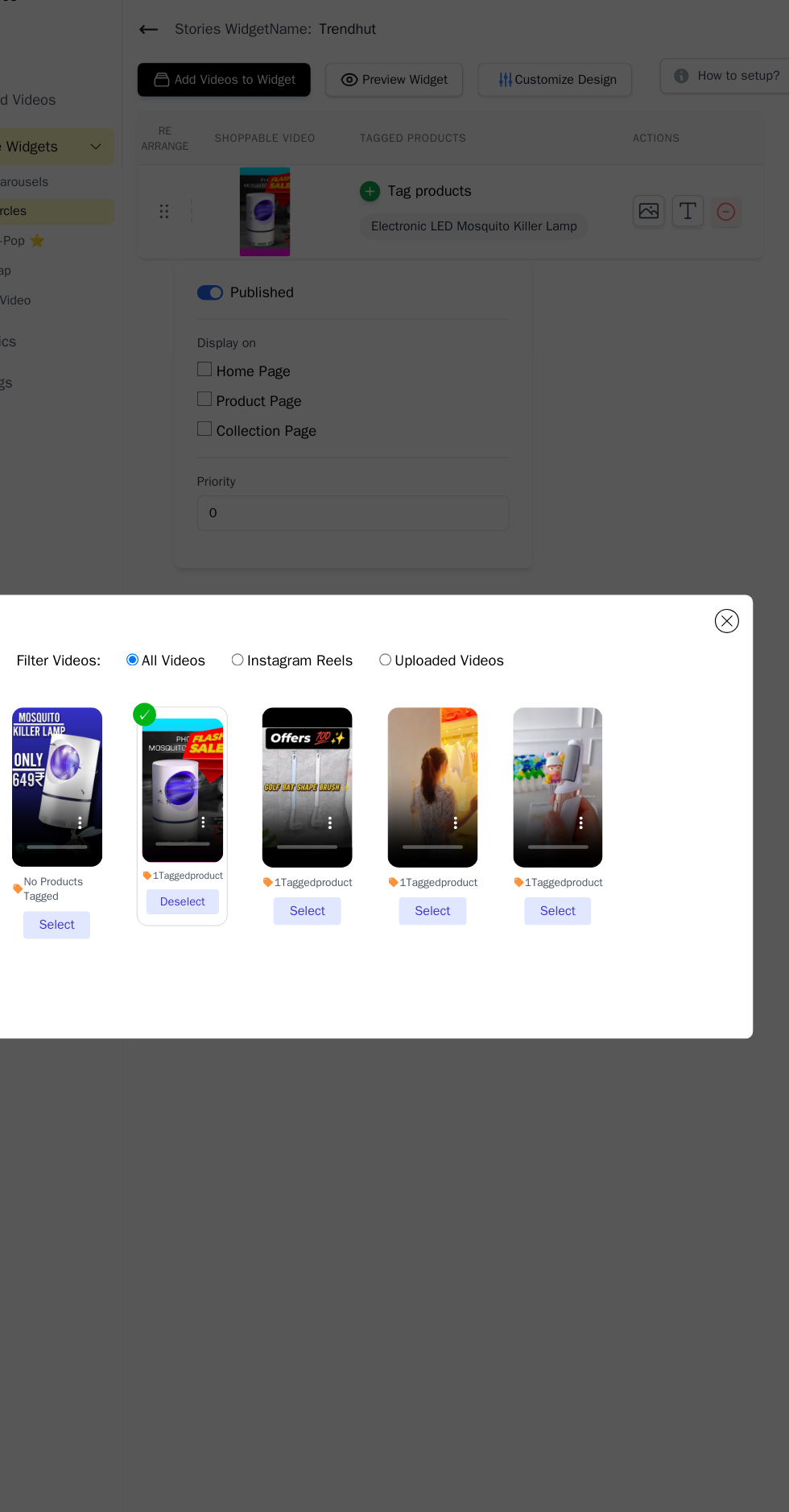 click on "No Products Tagged     Select" at bounding box center [123, 762] 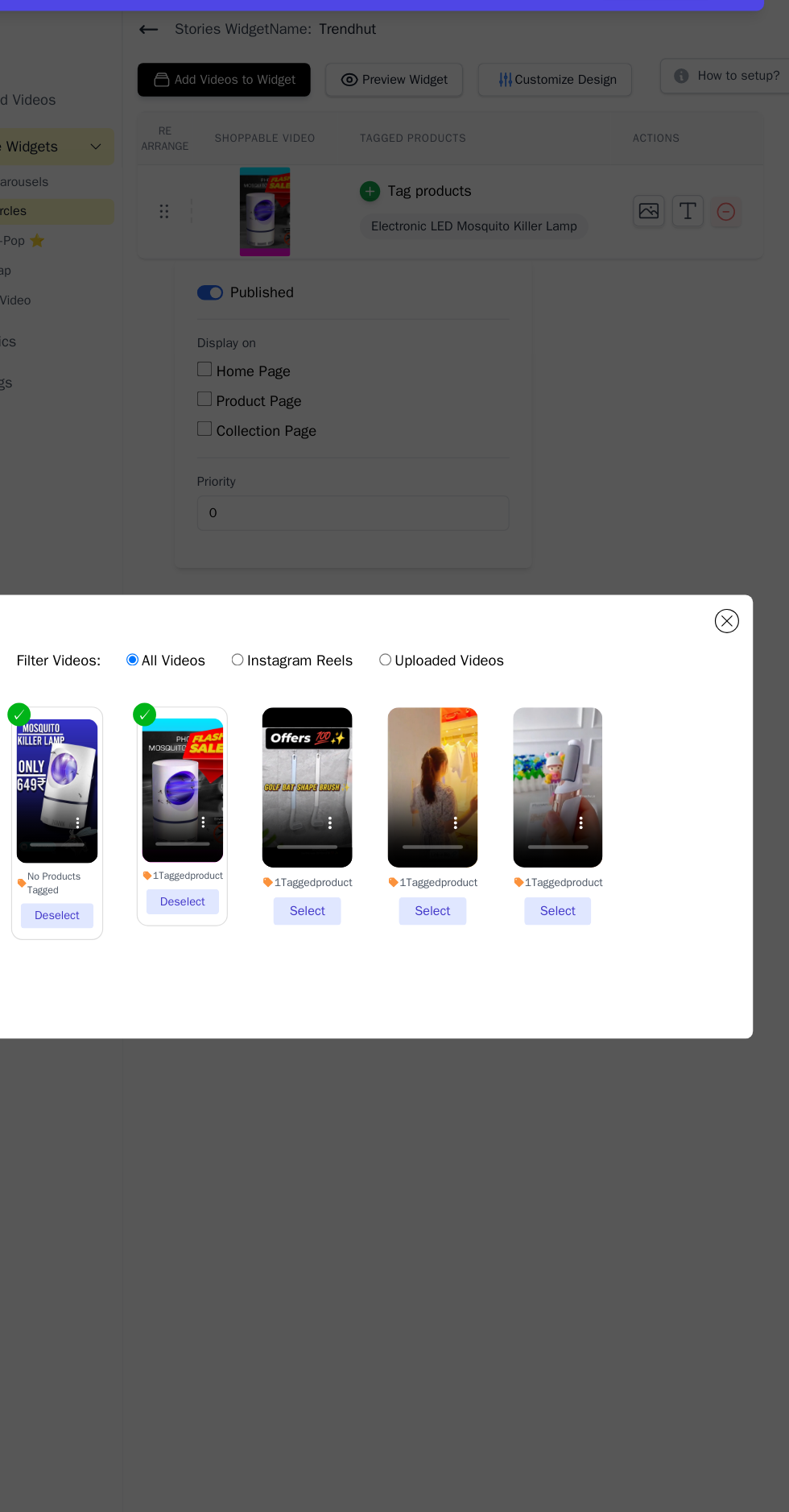click on "1  Tagged  product     Select" at bounding box center [340, 756] 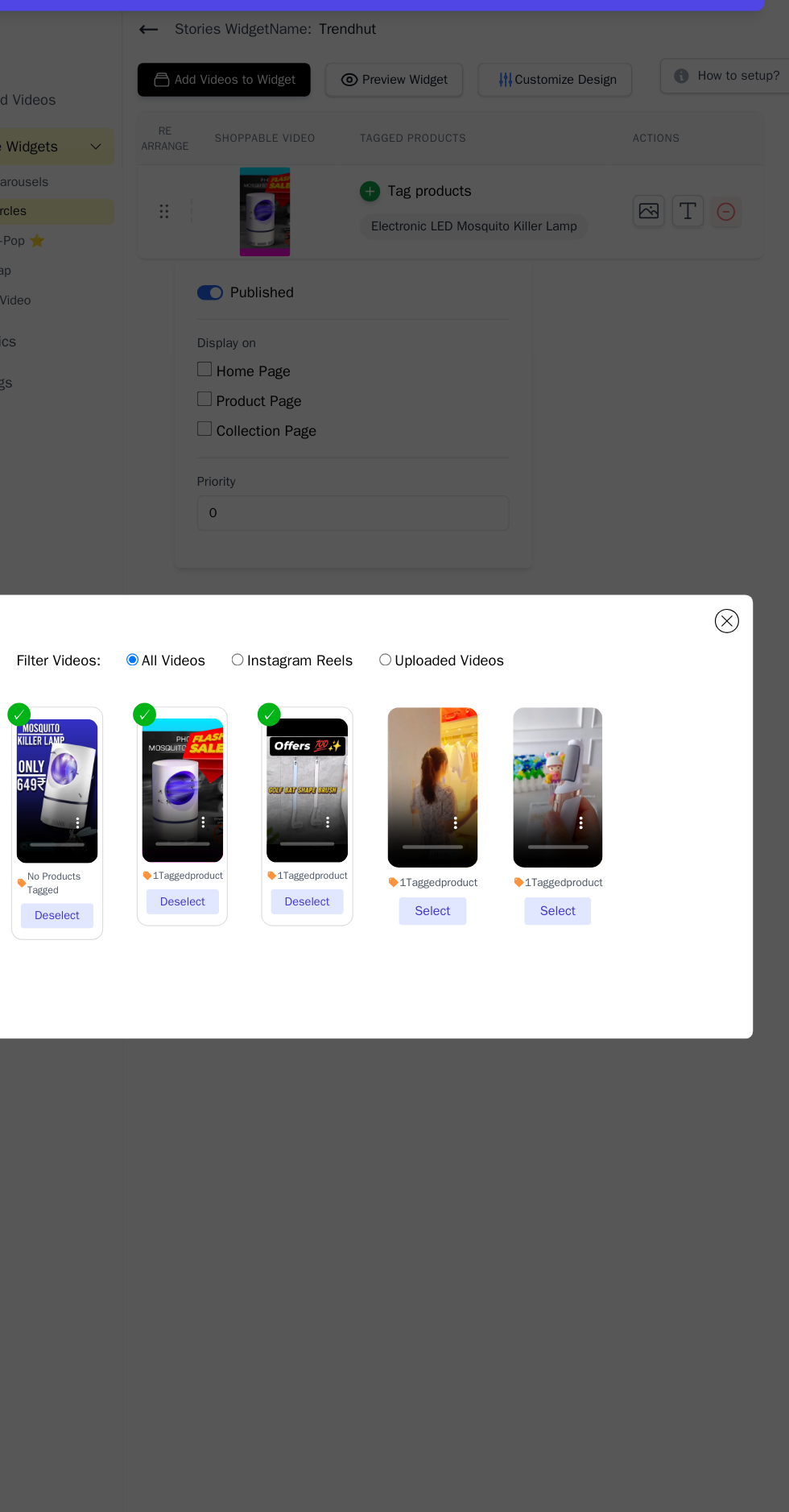 click on "1  Tagged  product     Select" at bounding box center (448, 756) 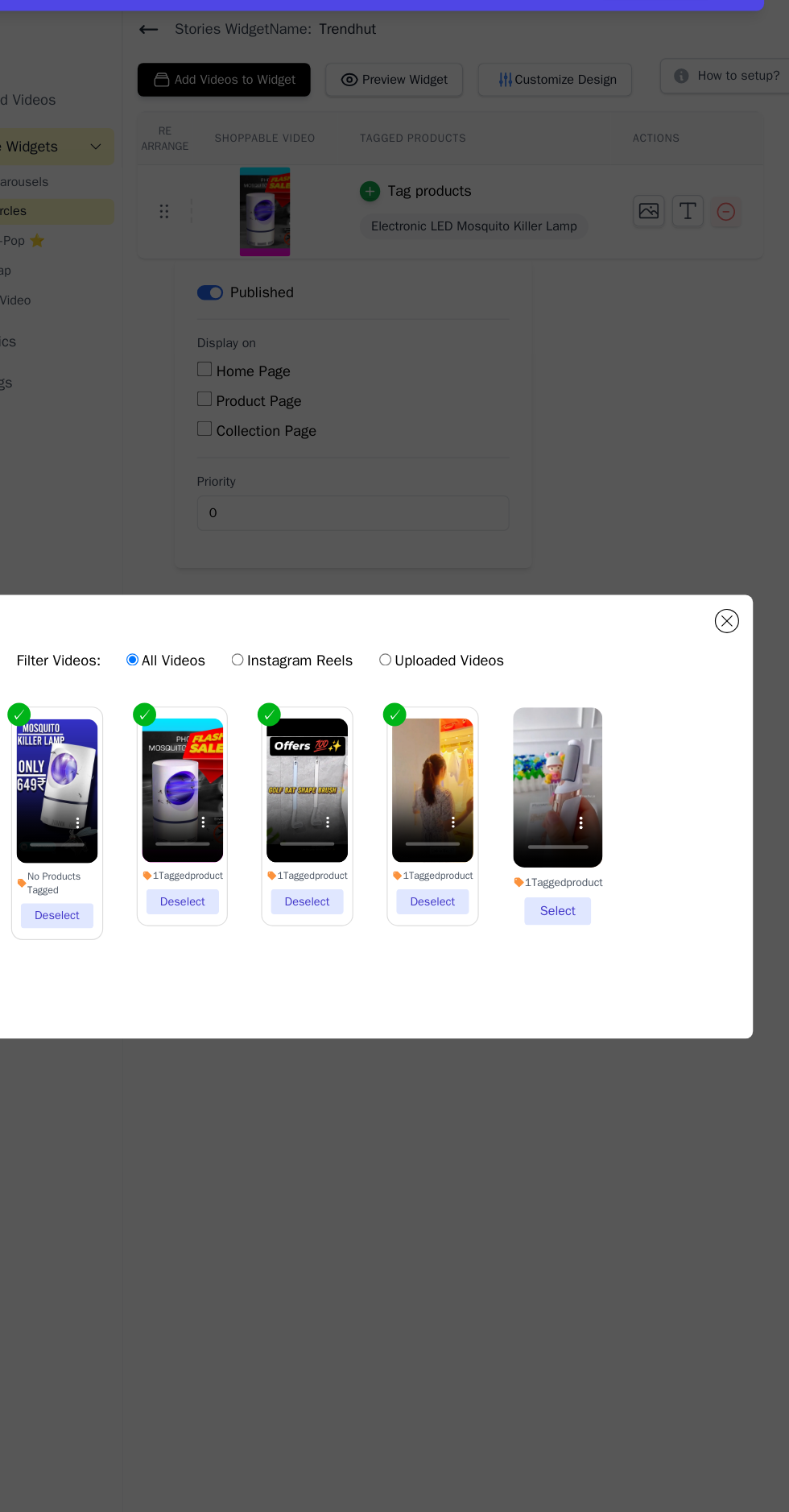 click on "1  Tagged  product     Select" at bounding box center [557, 756] 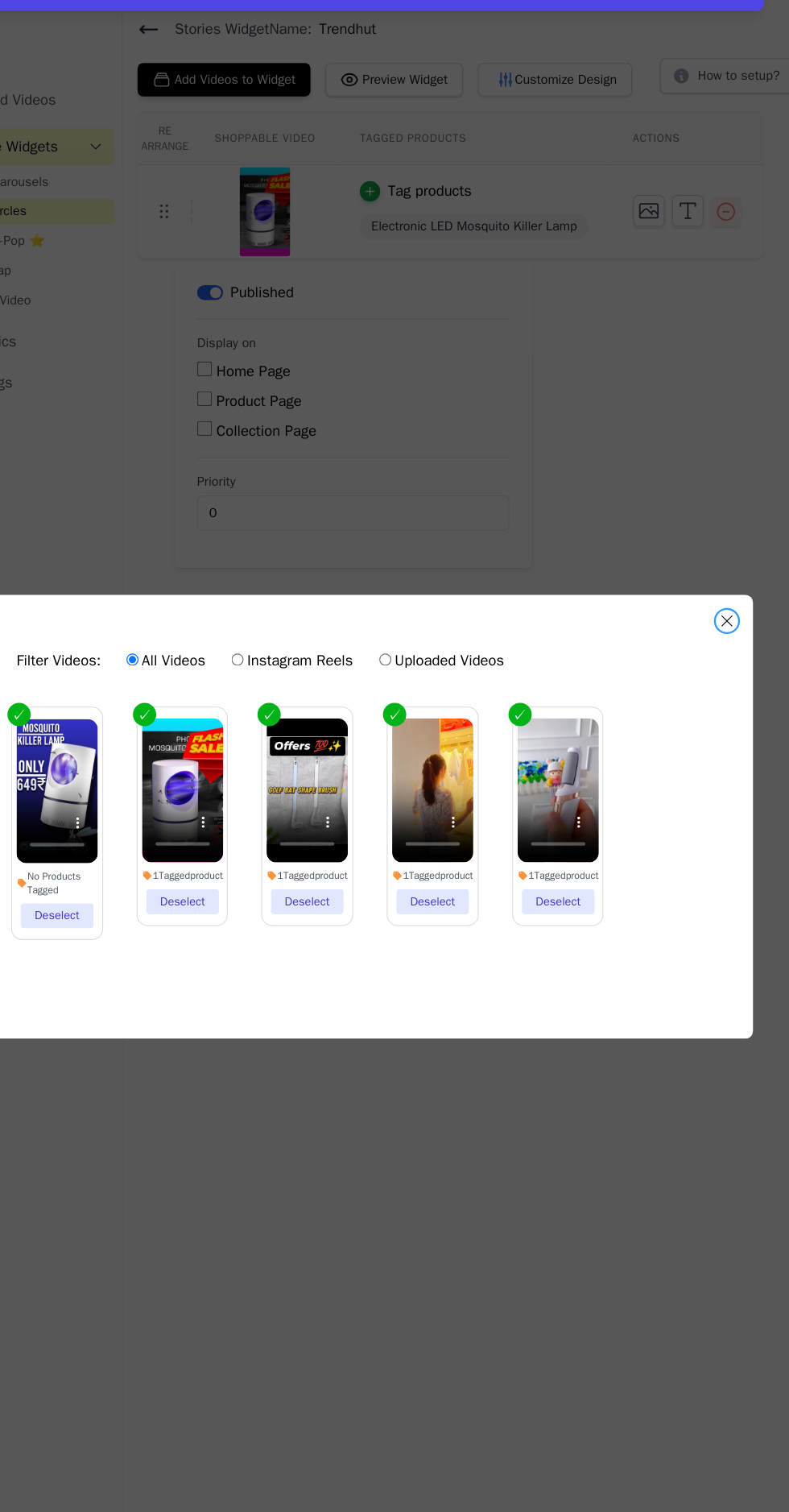 click at bounding box center (704, 586) 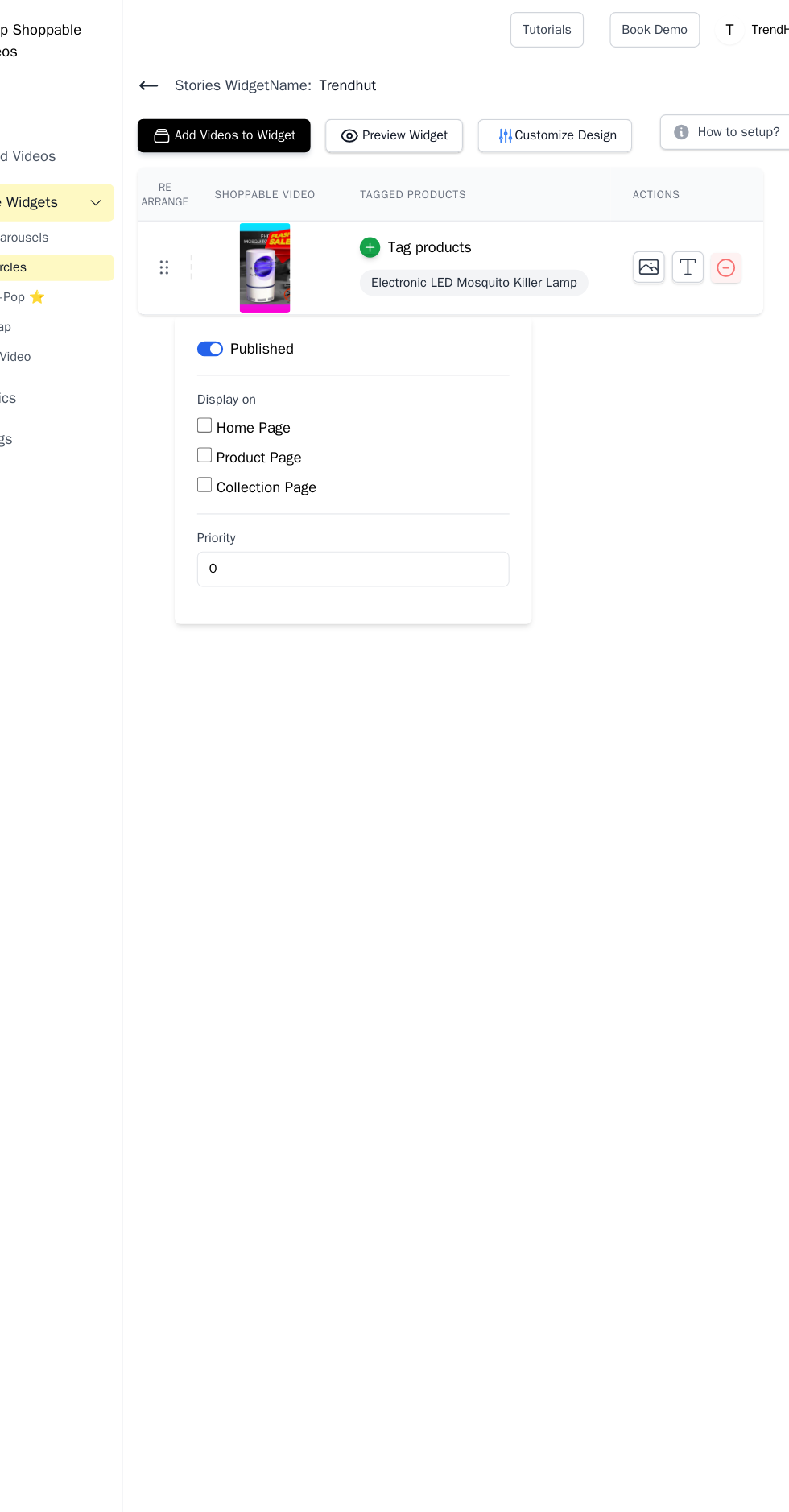 click on "Add Videos to Widget" at bounding box center [268, 118] 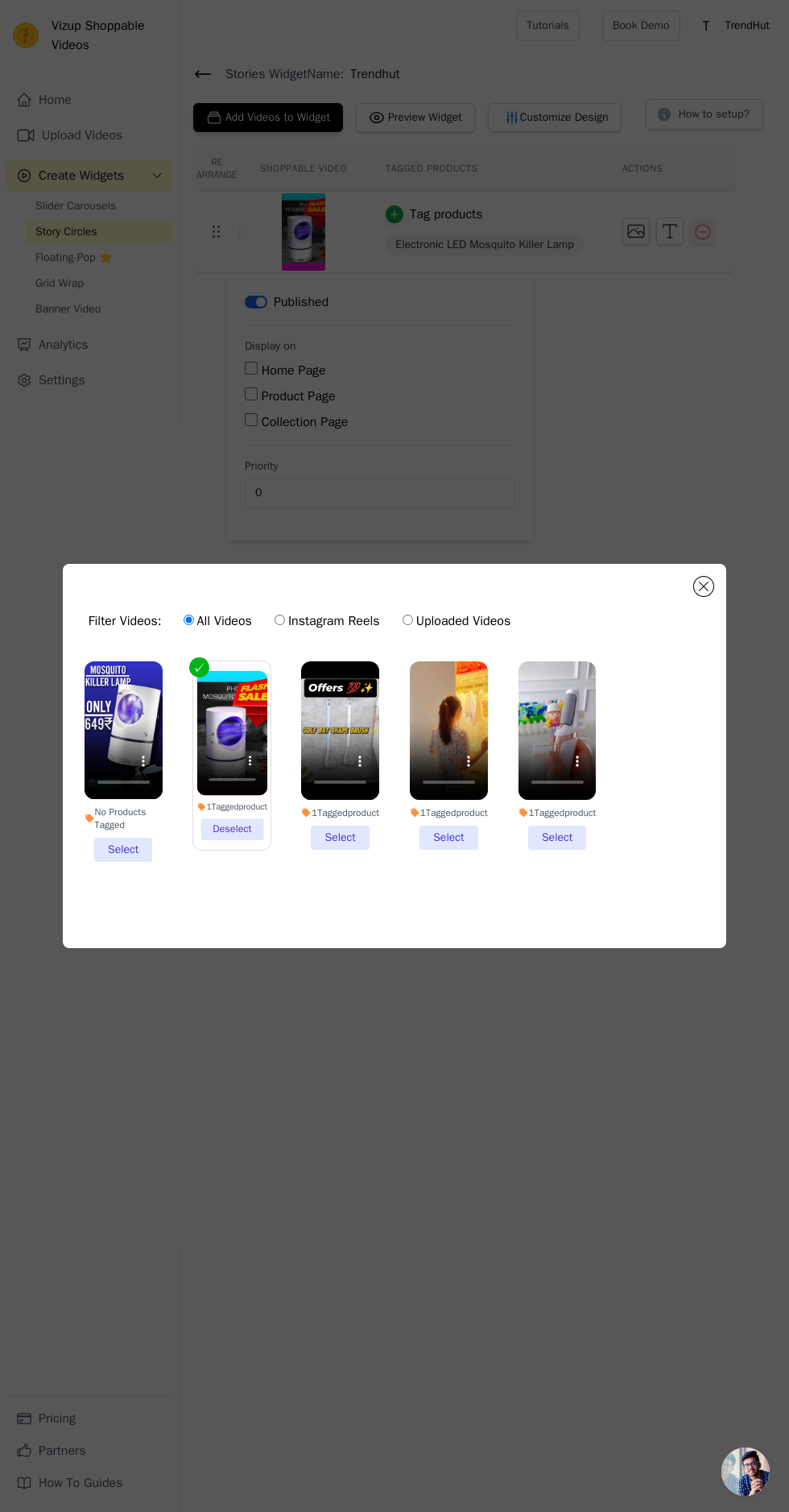 click on "No Products Tagged     Select" at bounding box center (123, 762) 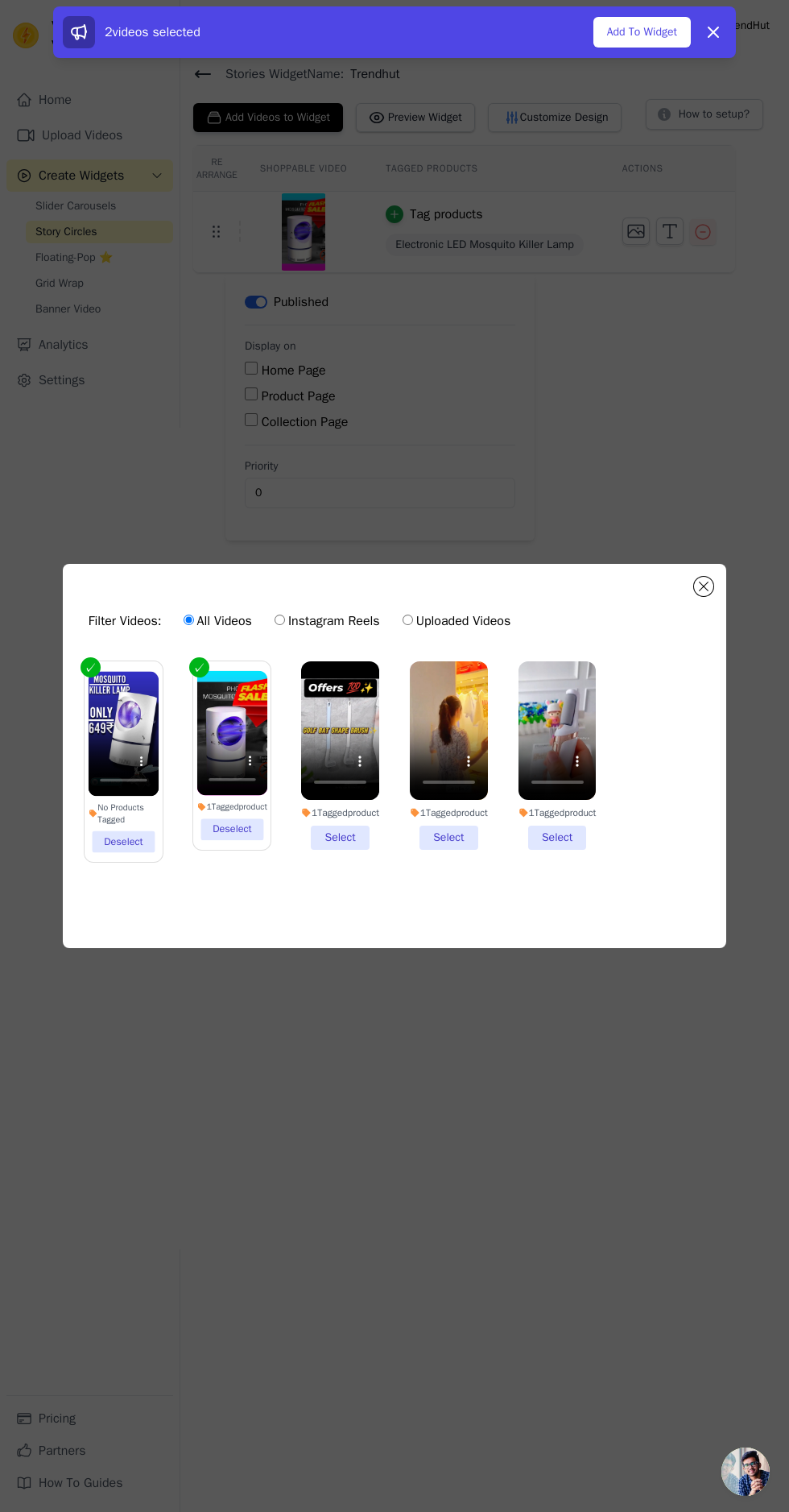 click on "1  Tagged  product     Select" at bounding box center (340, 756) 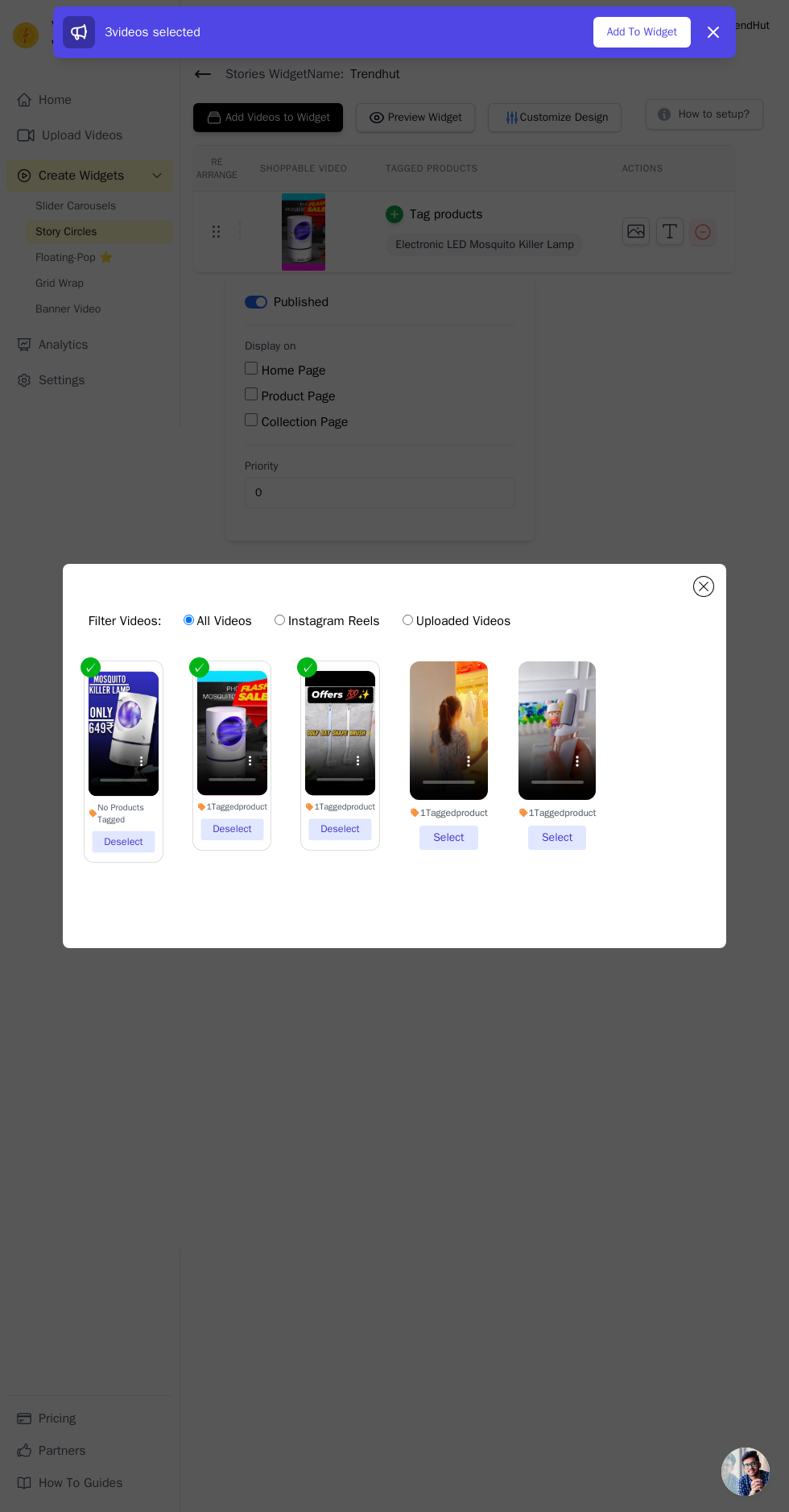 click on "1  Tagged  product     Select" at bounding box center (448, 756) 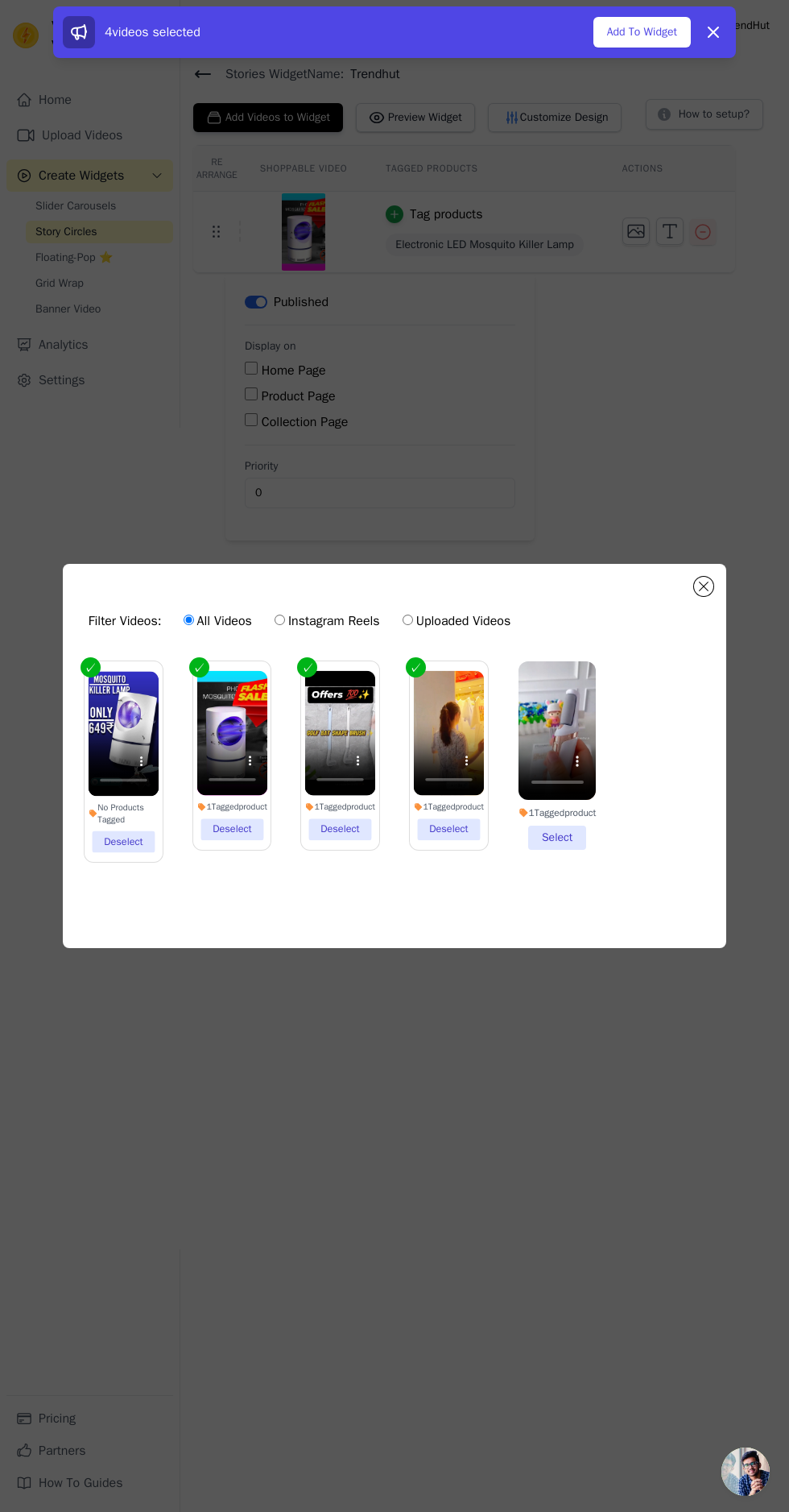 click on "1  Tagged  product     Select" at bounding box center (557, 756) 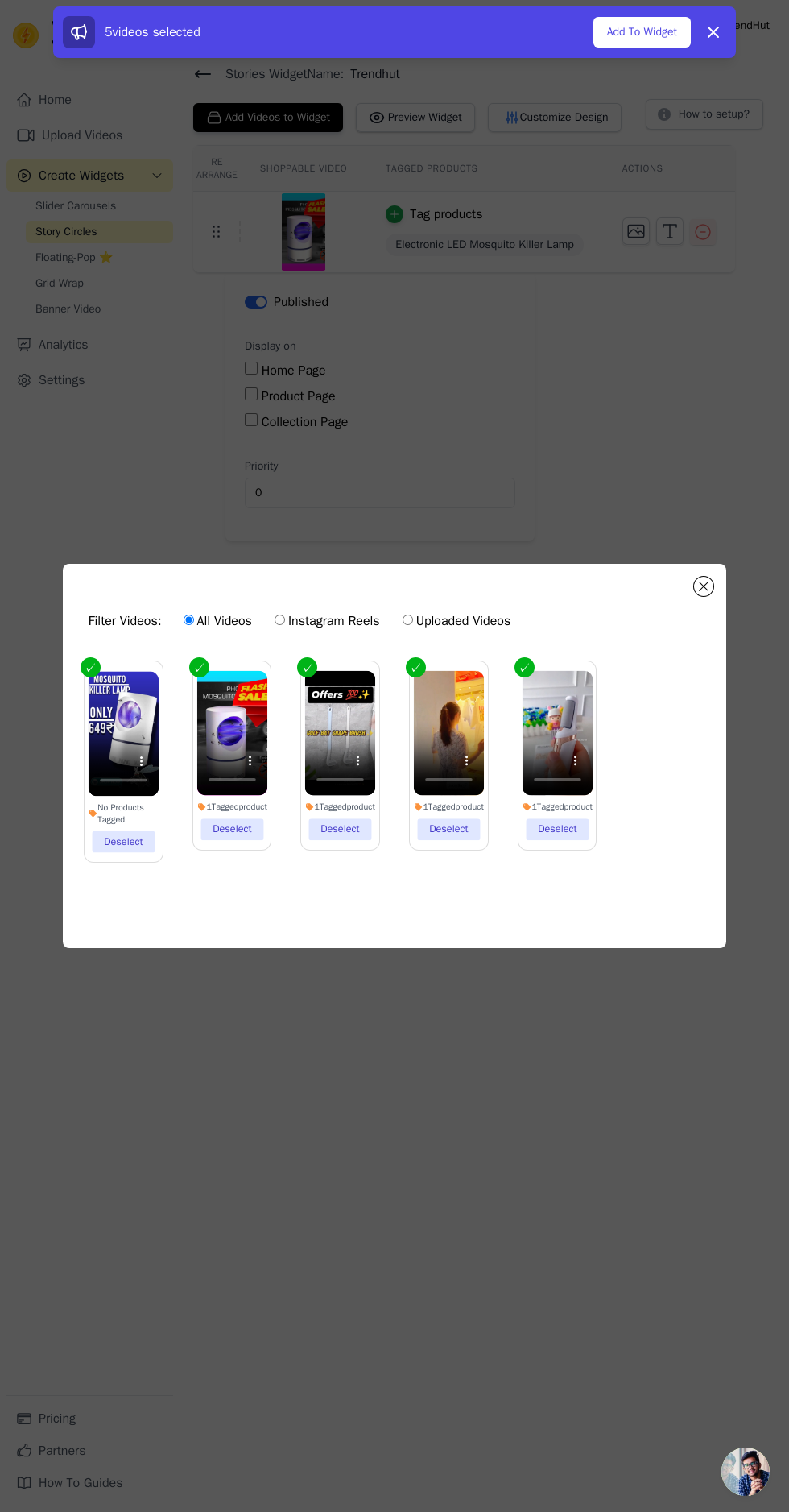 click on "Add To Widget" at bounding box center (642, 32) 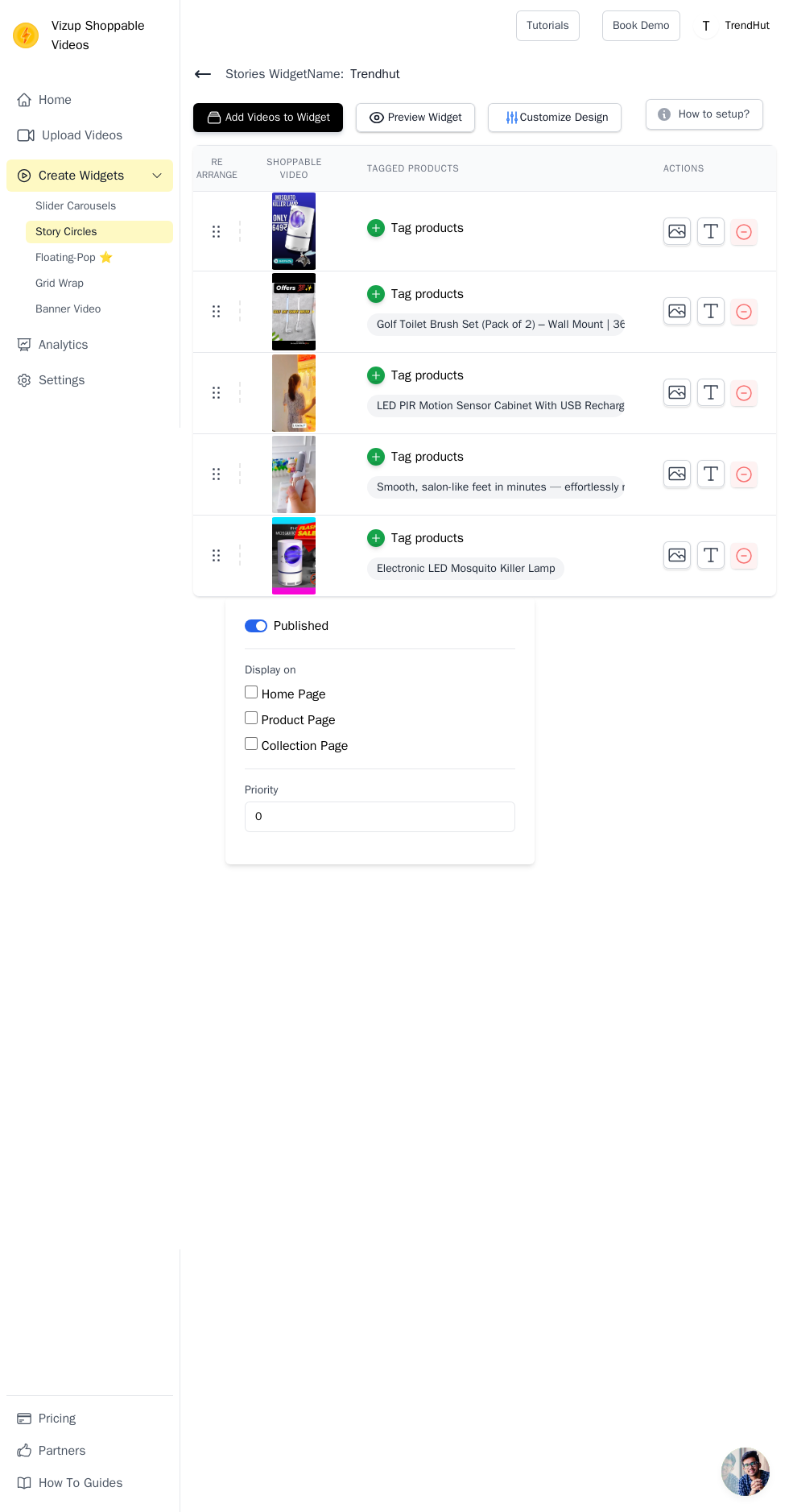 click on "Collection Page" at bounding box center [305, 746] 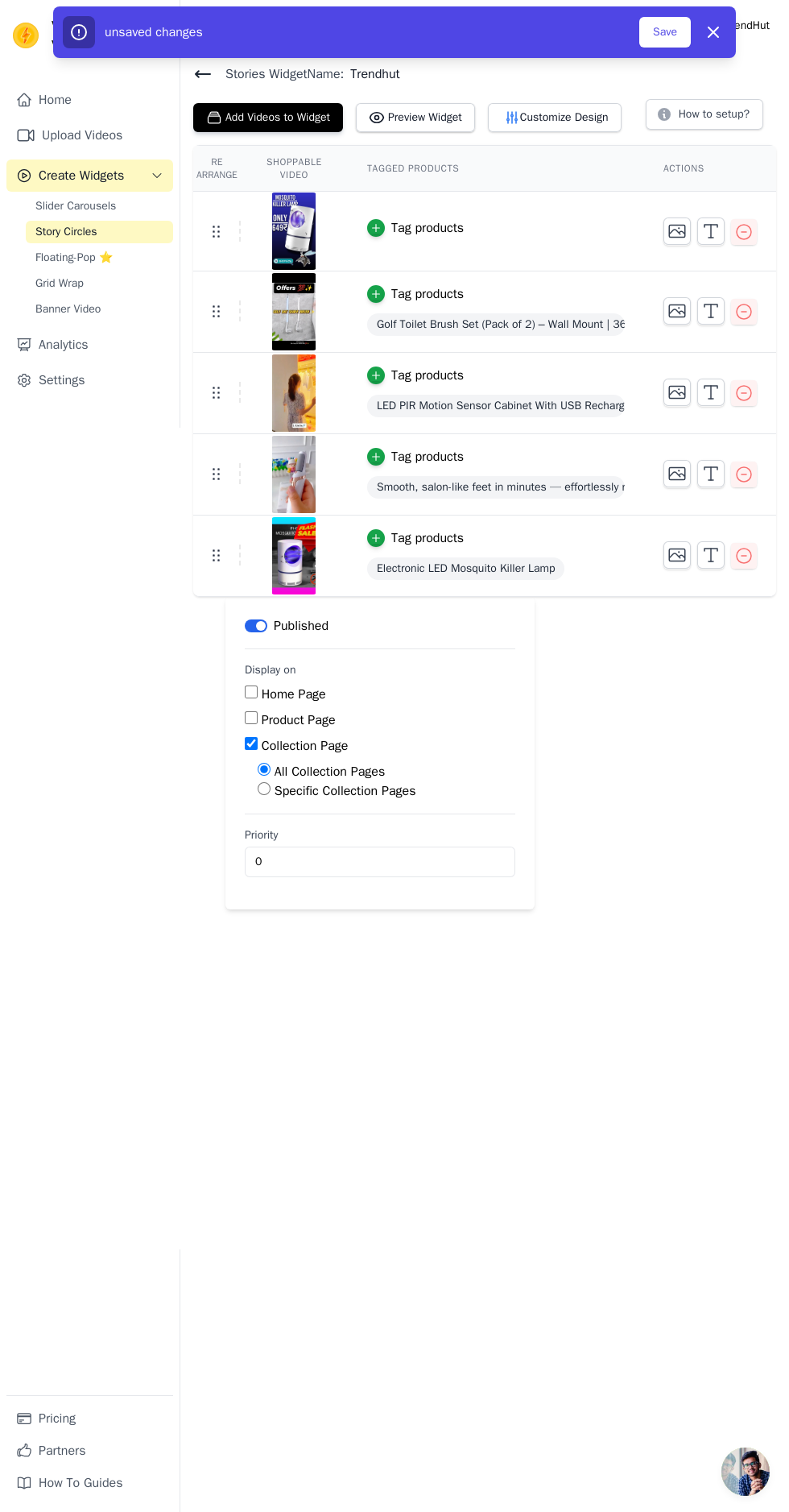 click on "Collection Page" at bounding box center (251, 744) 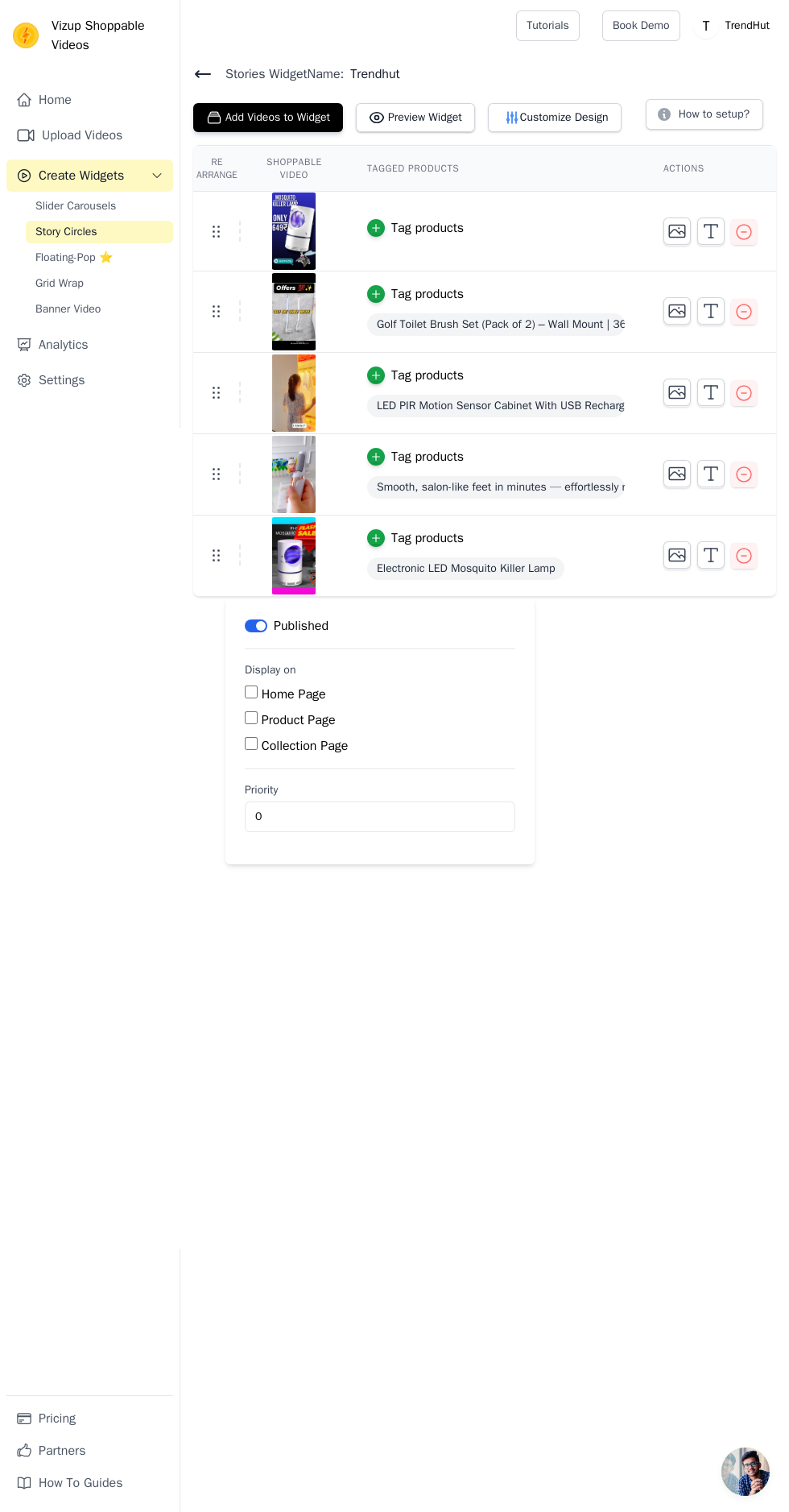 click on "Product Page" at bounding box center (251, 718) 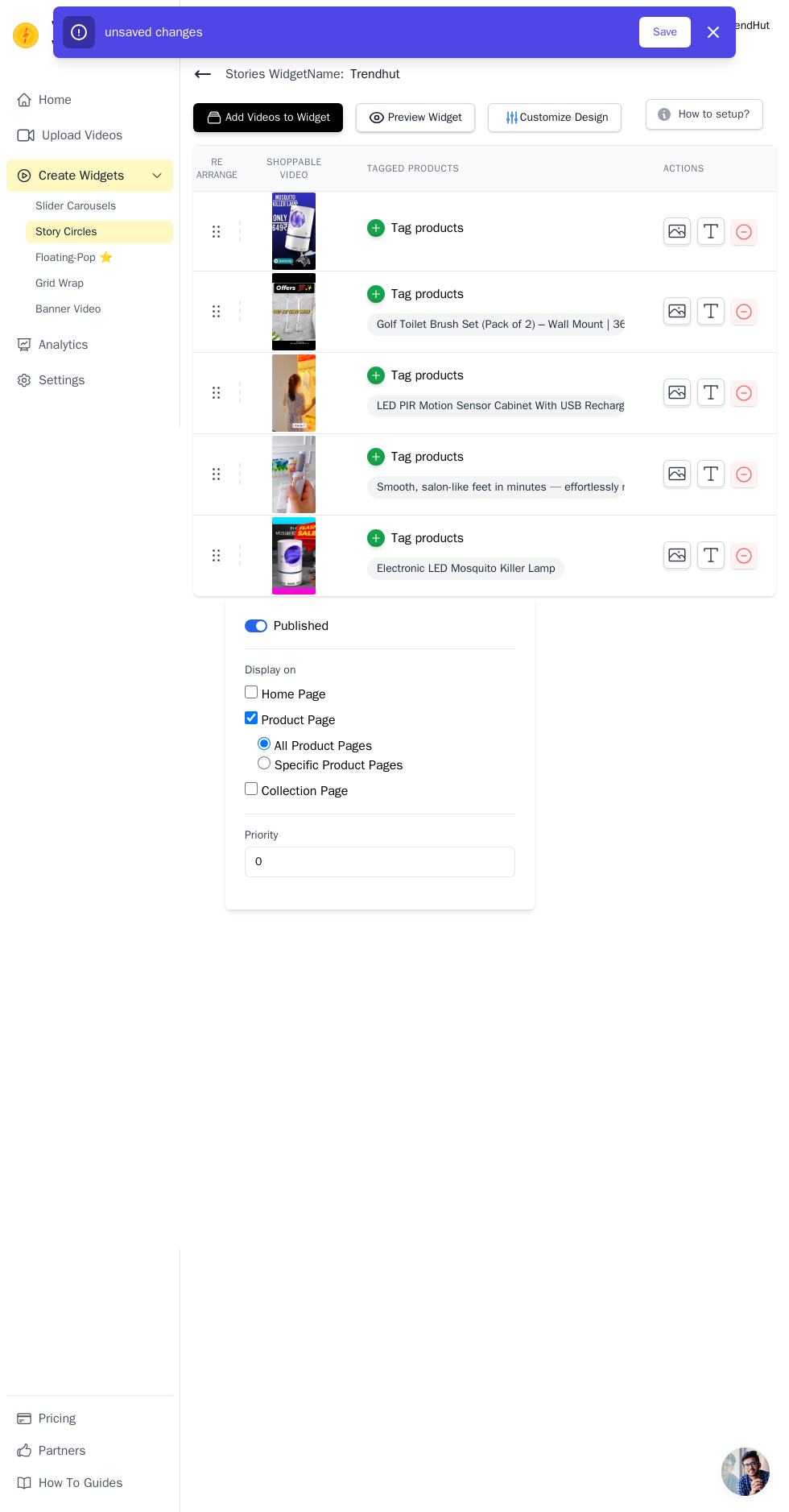 click on "Collection Page" at bounding box center (305, 791) 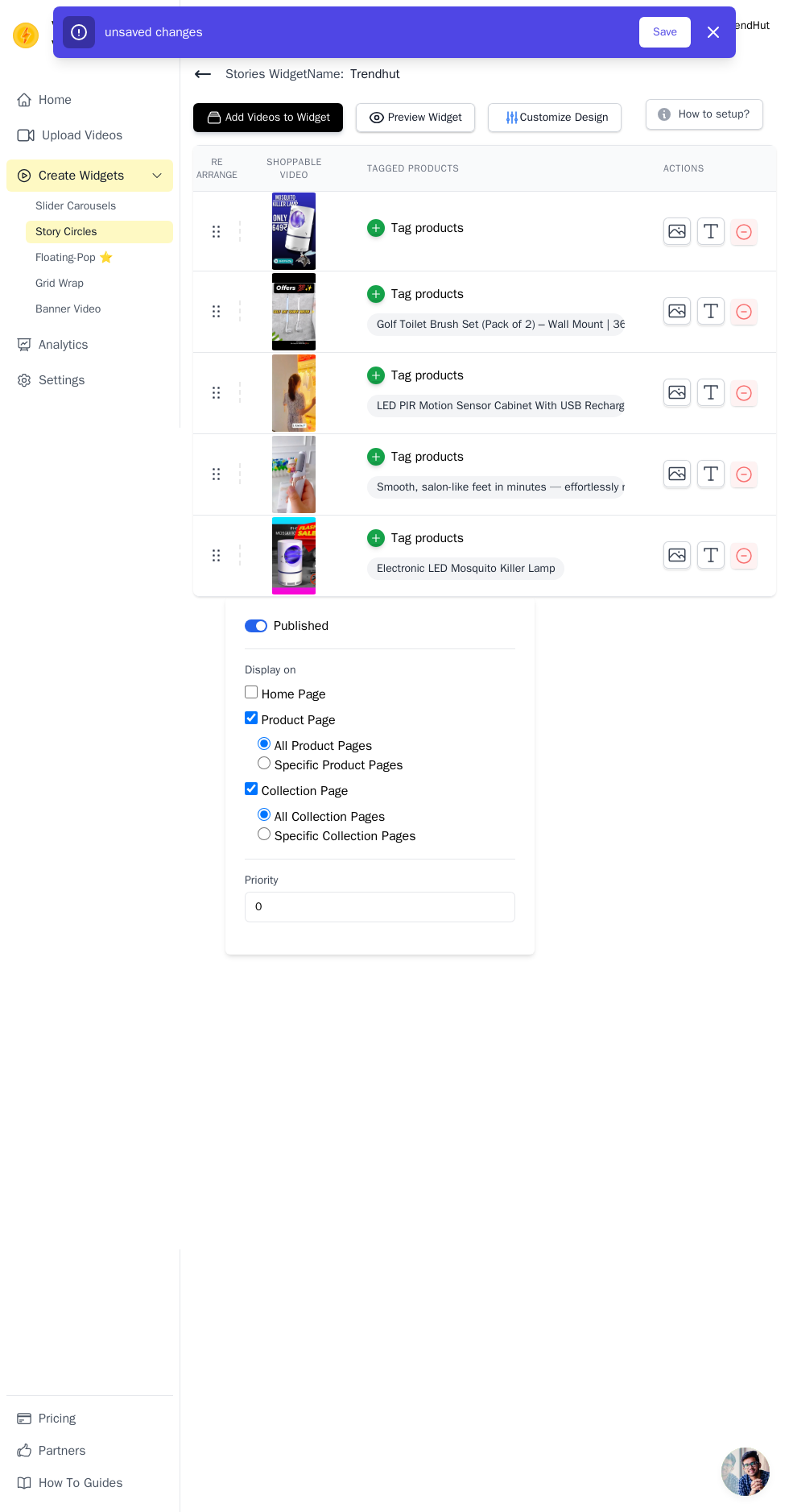 click on "Collection Page" at bounding box center (251, 789) 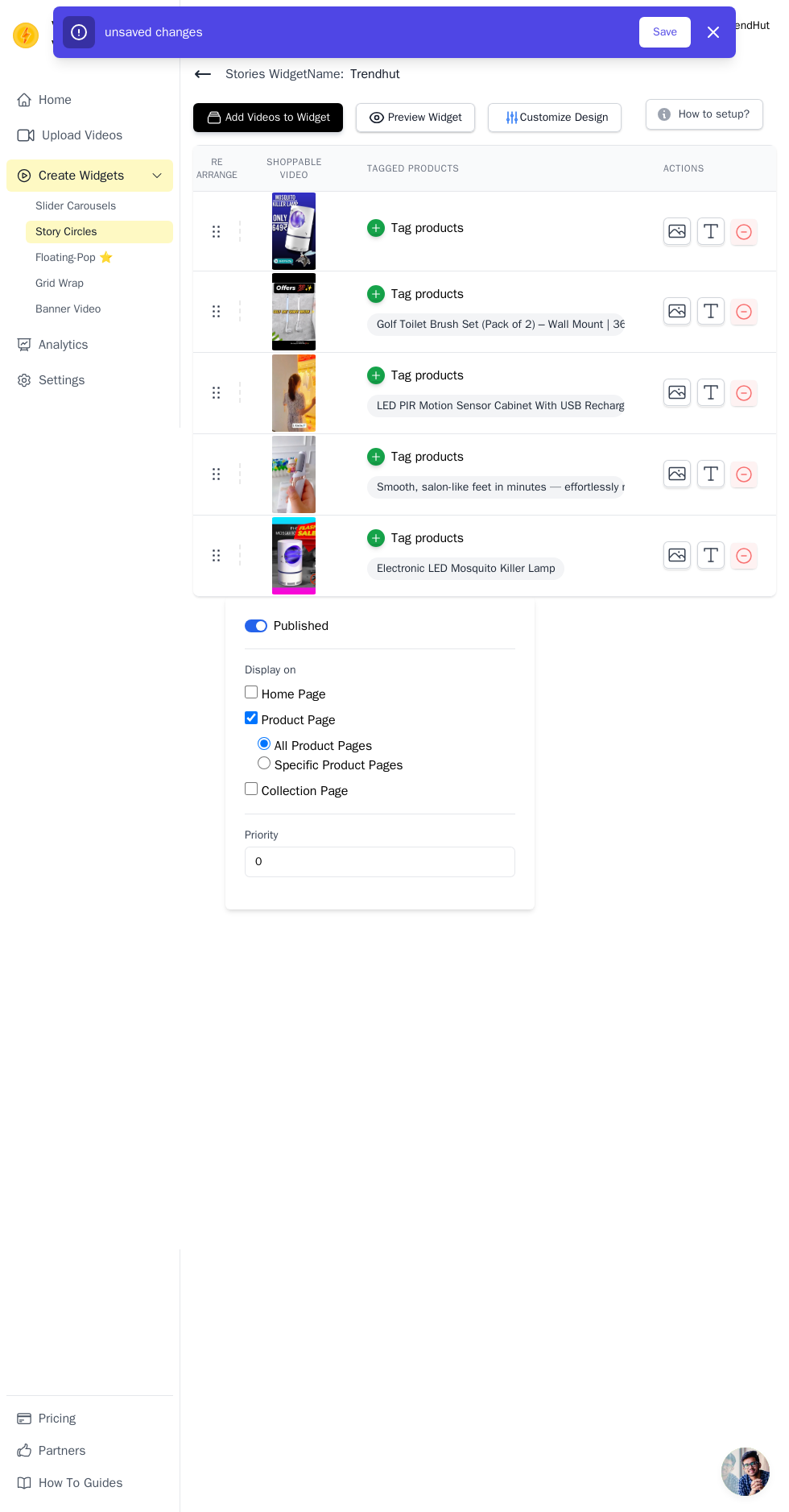 click on "Specific Product Pages" at bounding box center (339, 765) 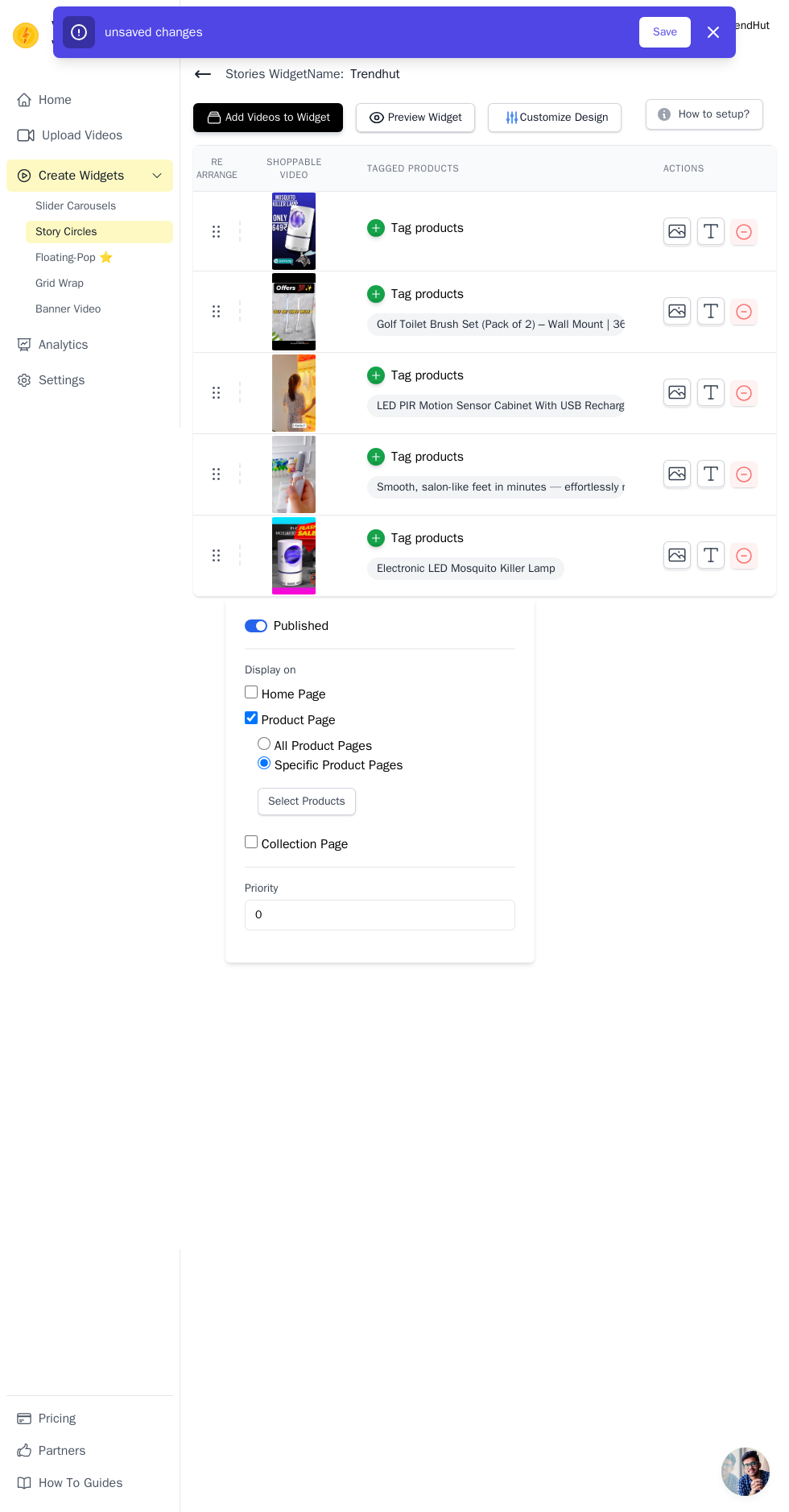 click on "All Product Pages" at bounding box center [264, 744] 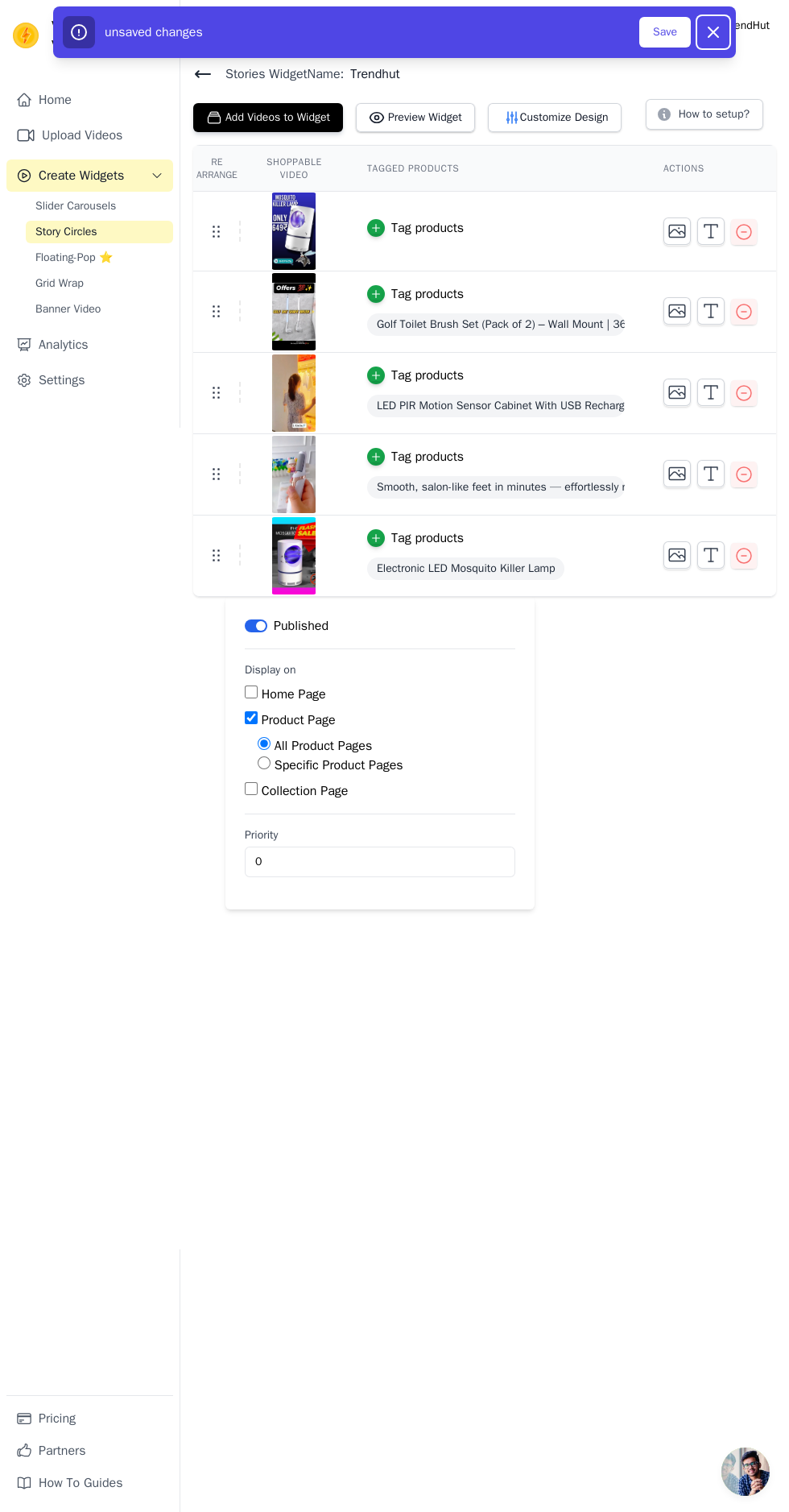 click 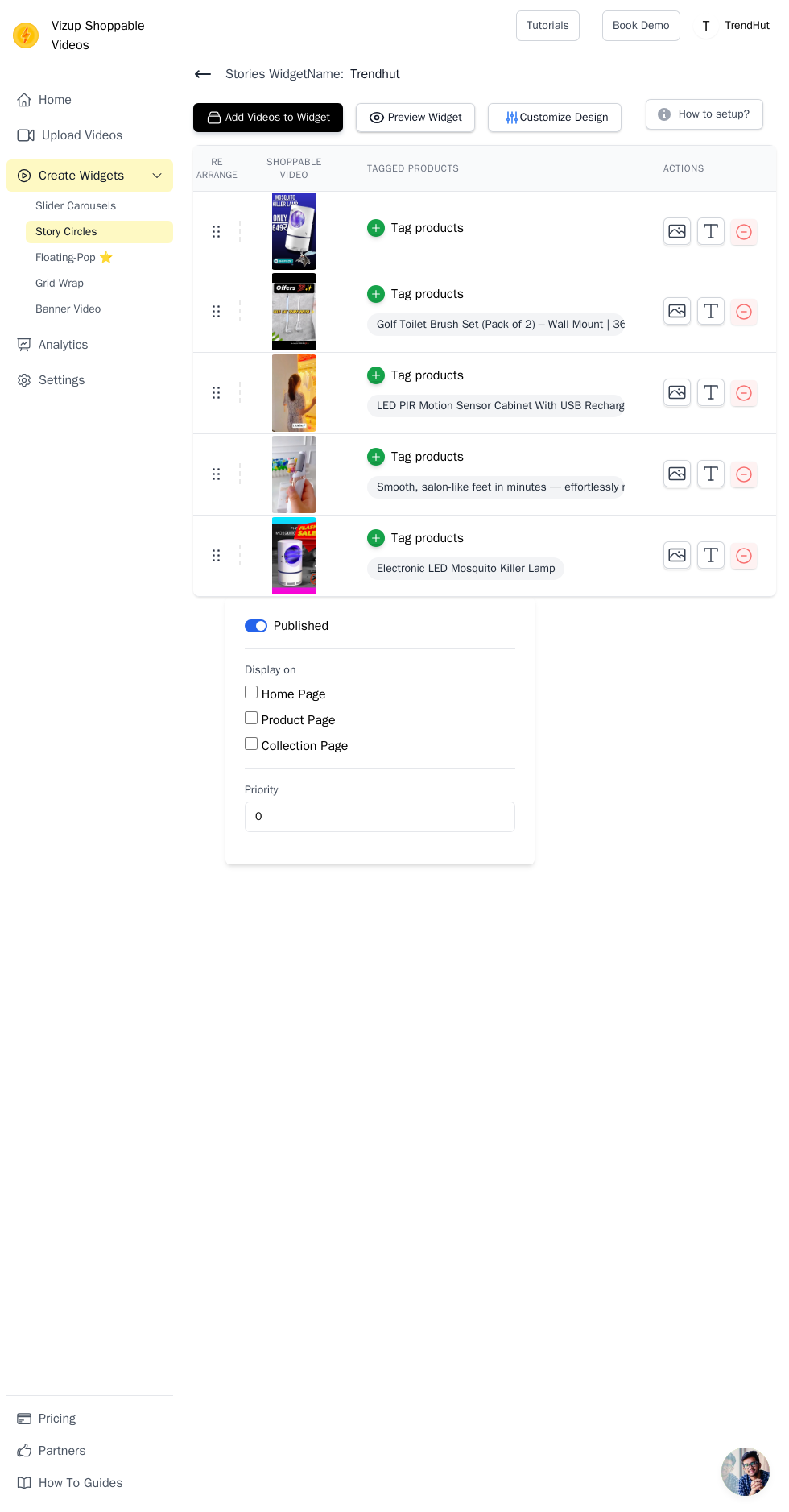 click on "Product Page" at bounding box center (251, 718) 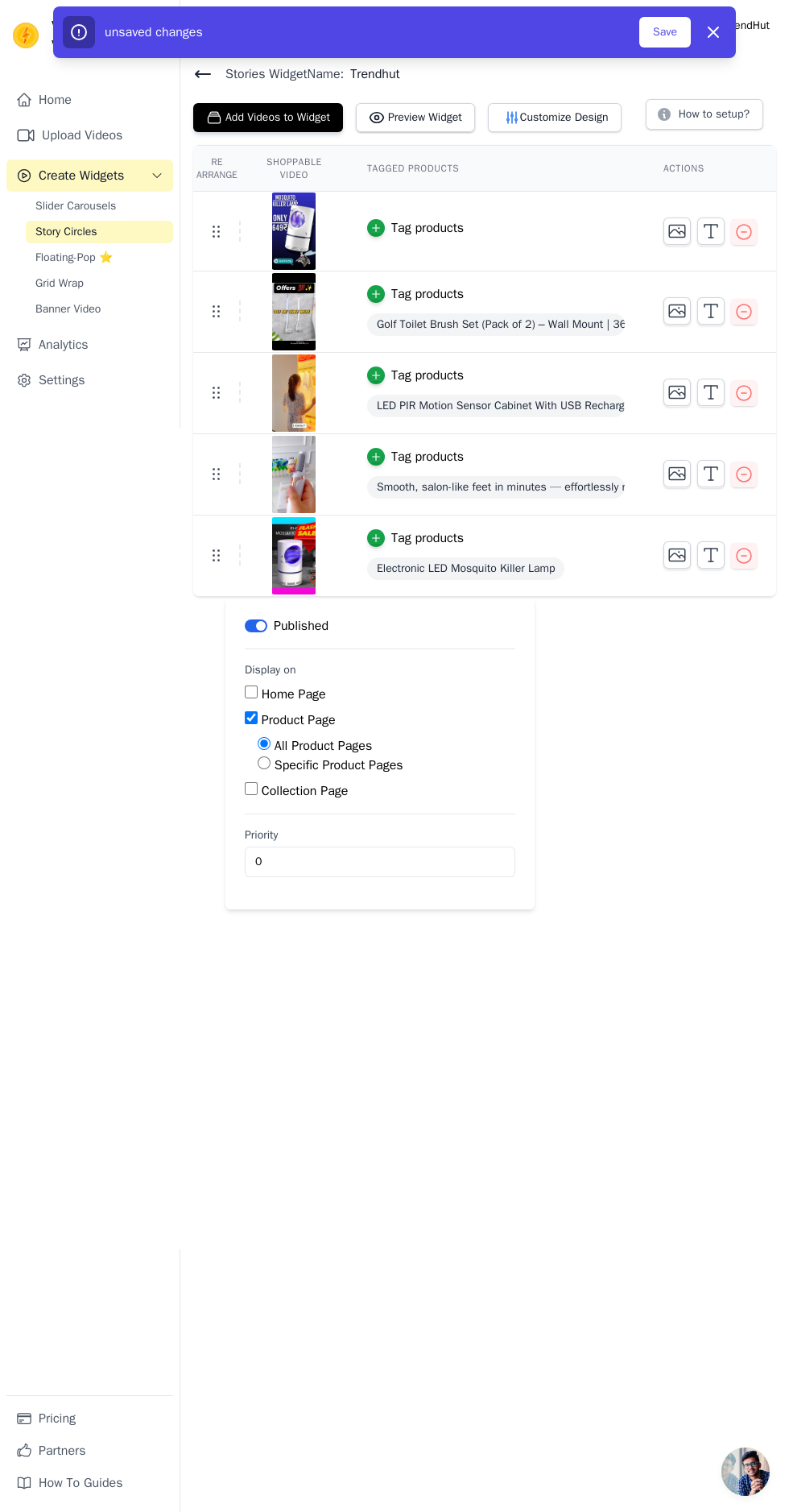 click on "Save" at bounding box center (665, 32) 